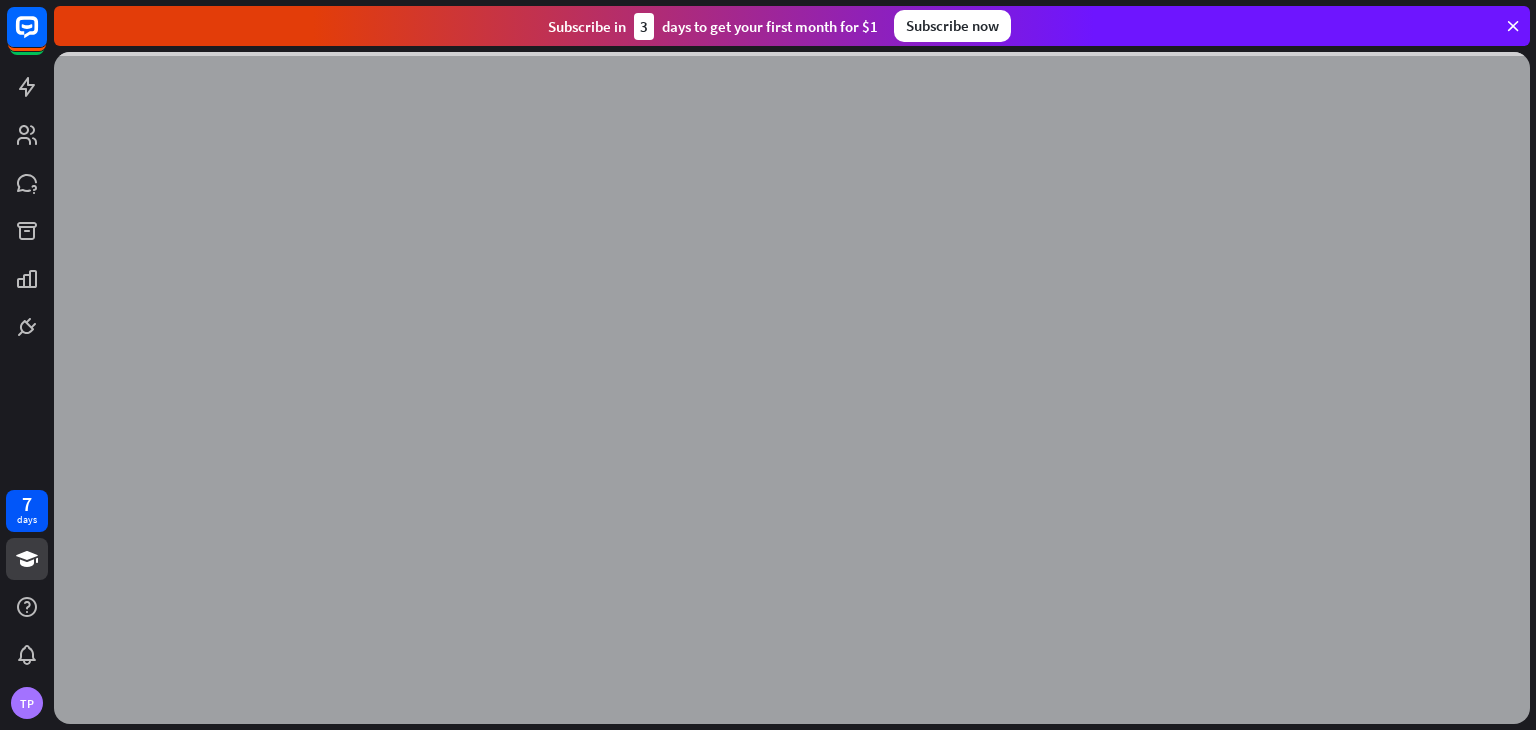 scroll, scrollTop: 0, scrollLeft: 0, axis: both 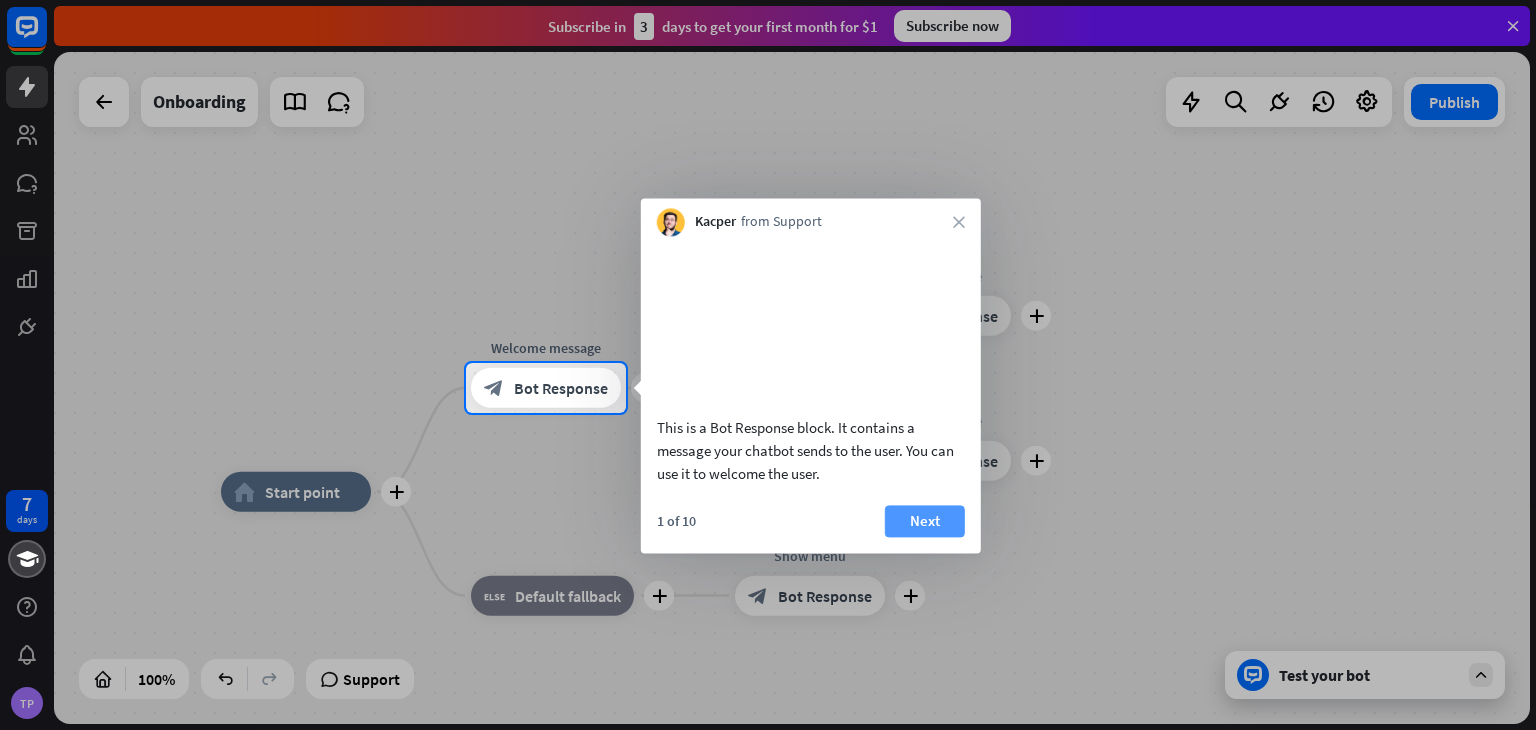 click on "Next" at bounding box center [925, 521] 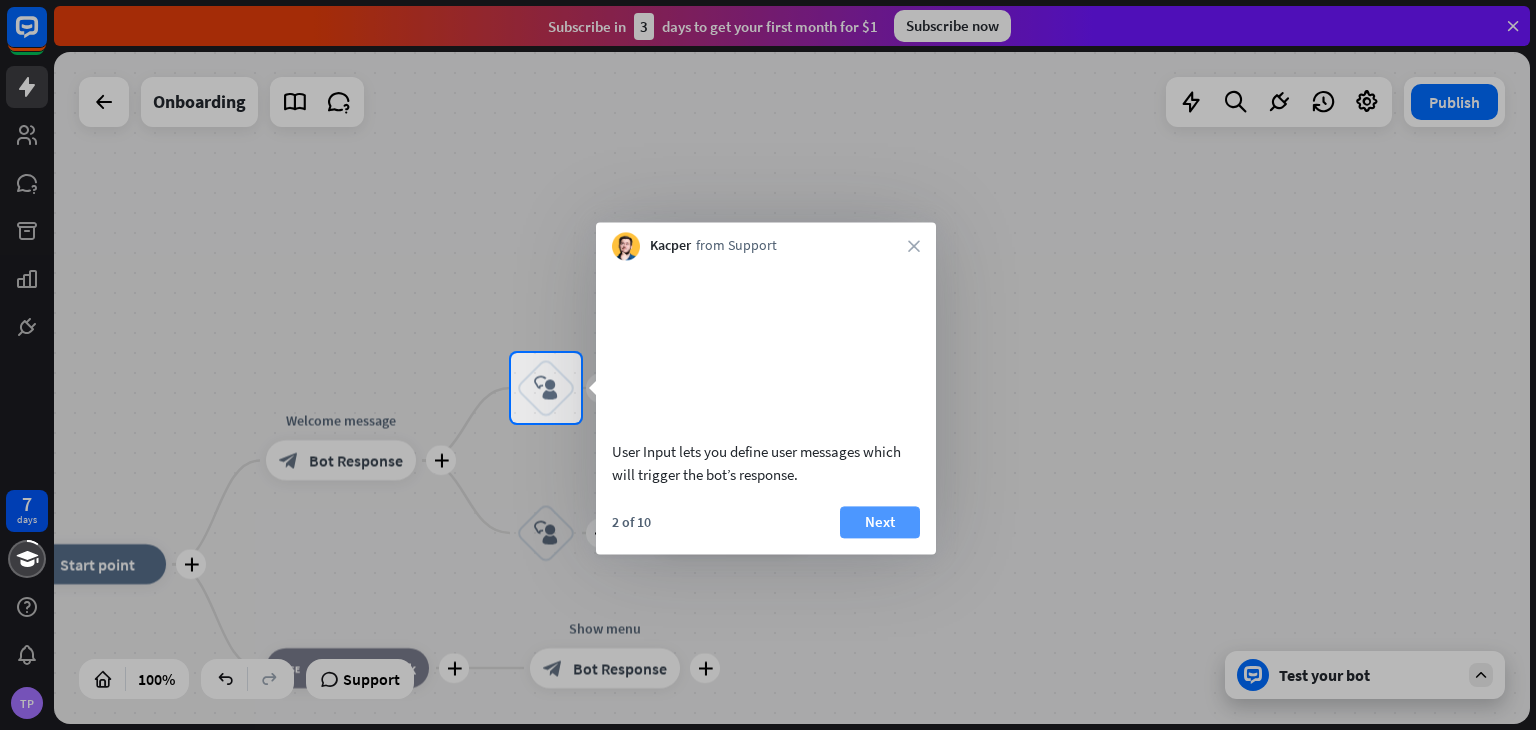 click on "Next" at bounding box center (880, 522) 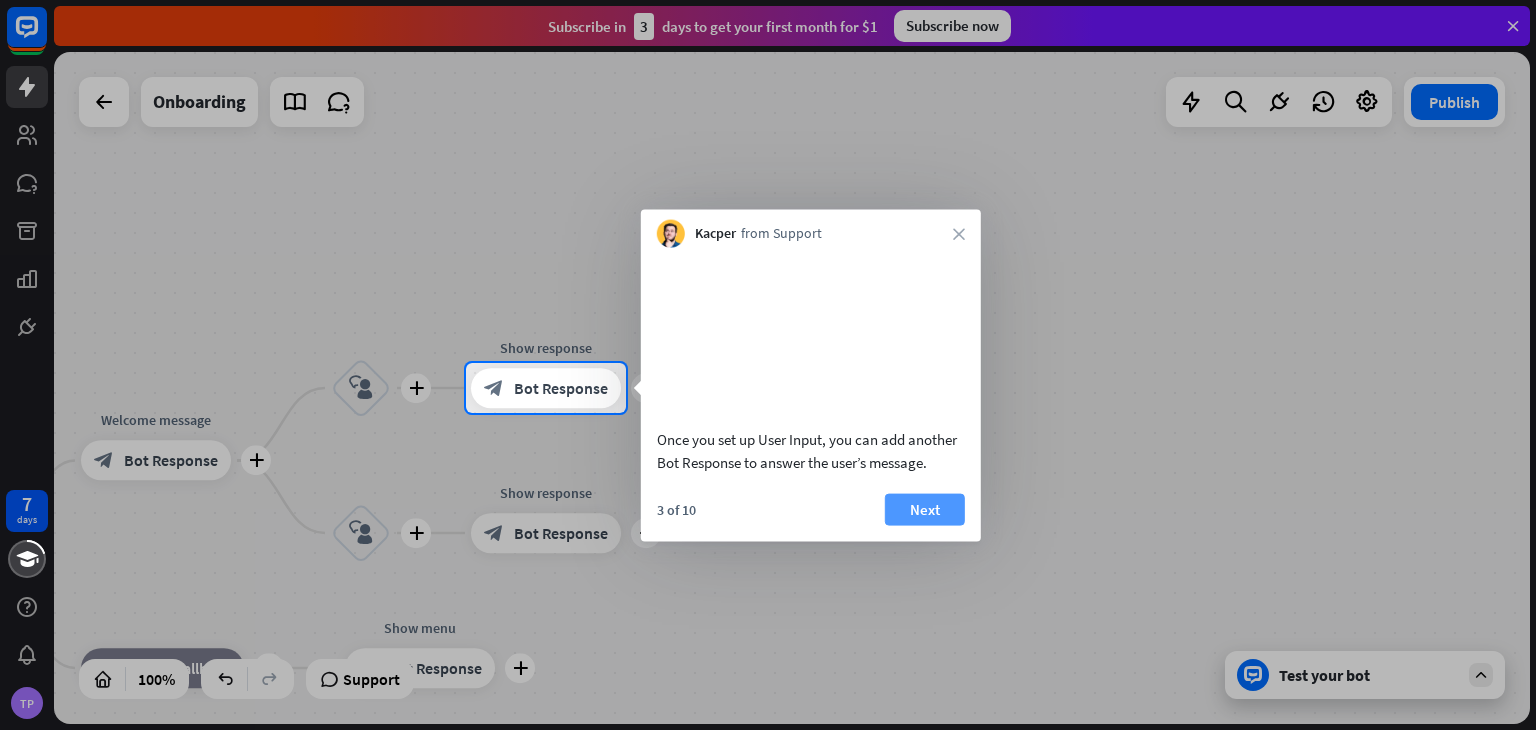 scroll, scrollTop: 0, scrollLeft: 0, axis: both 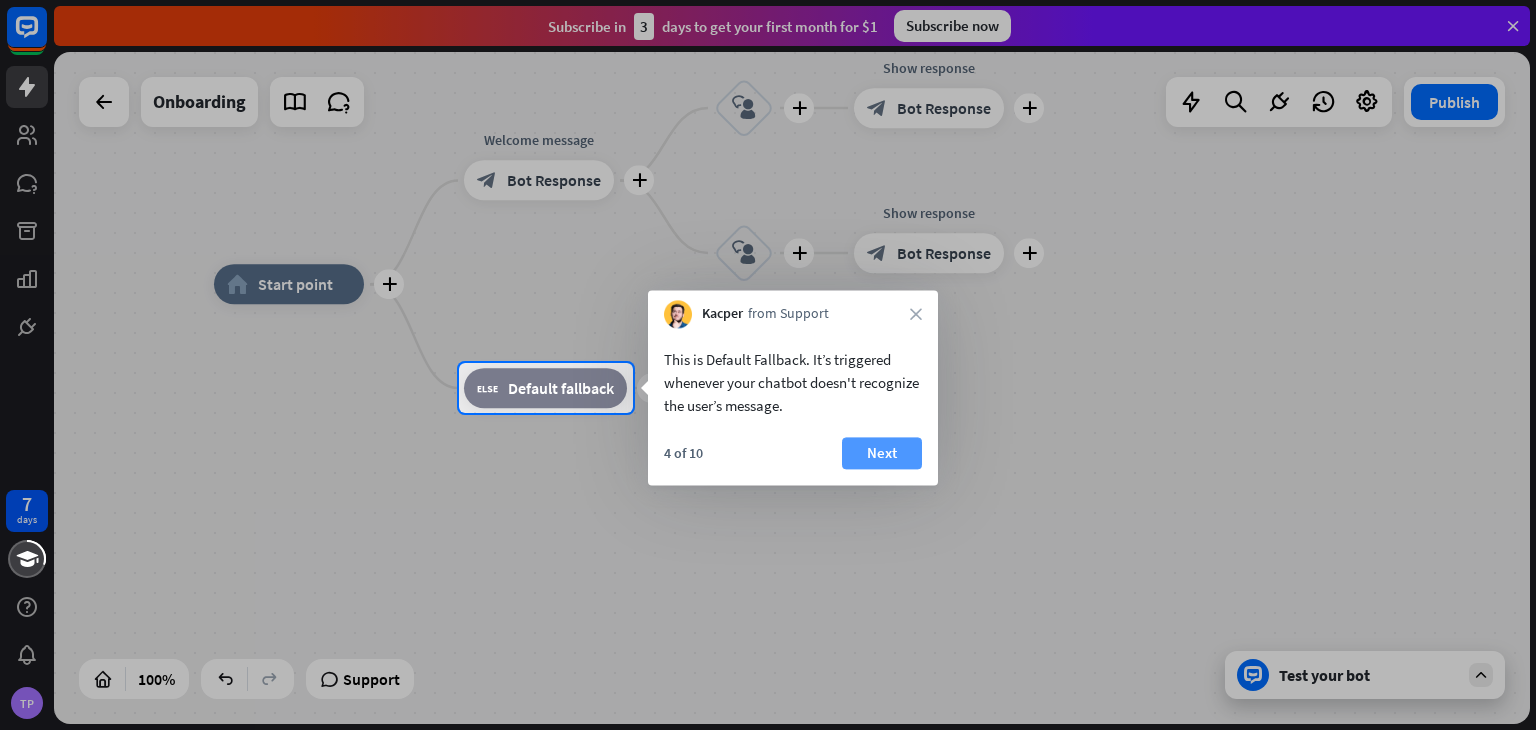 click on "Next" at bounding box center (882, 453) 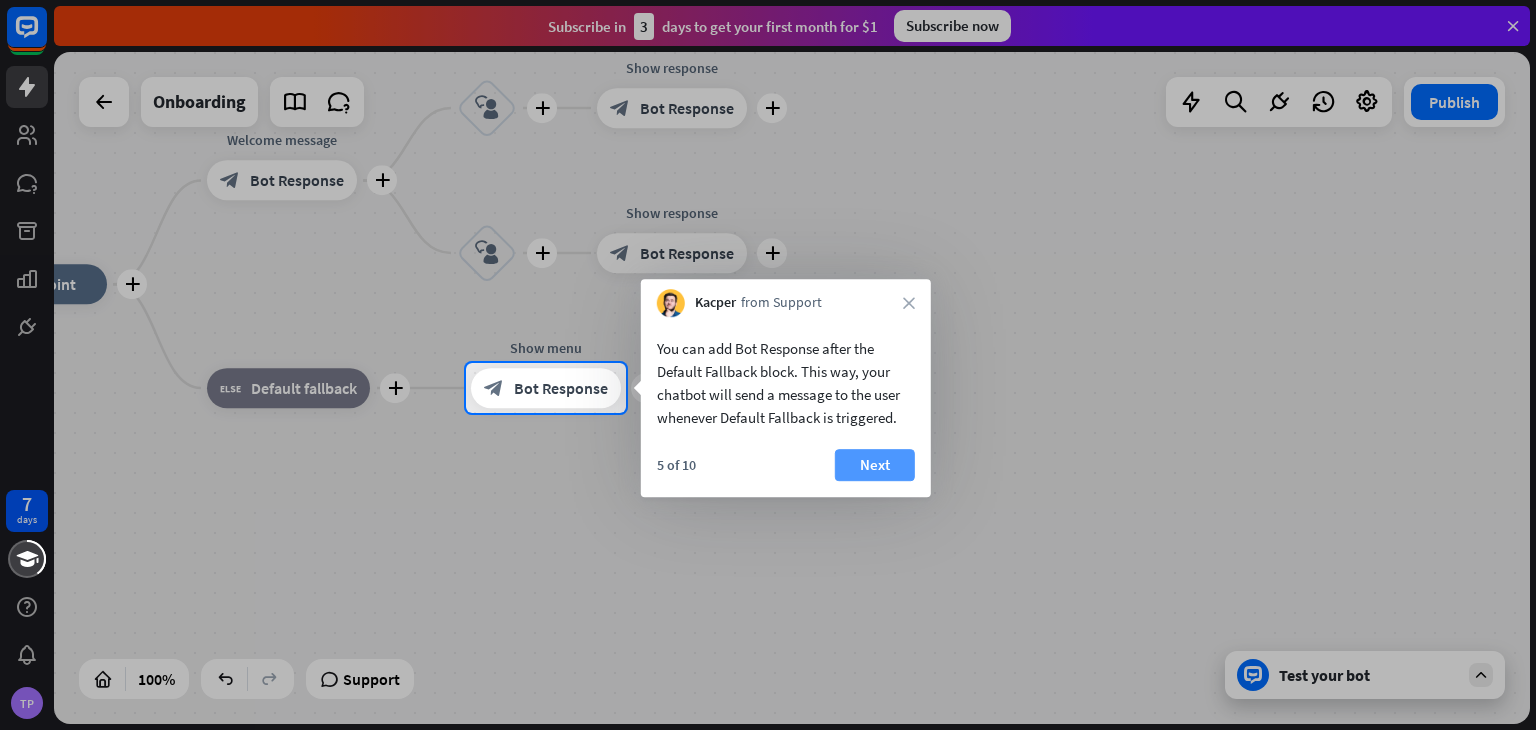 click on "Next" at bounding box center (875, 465) 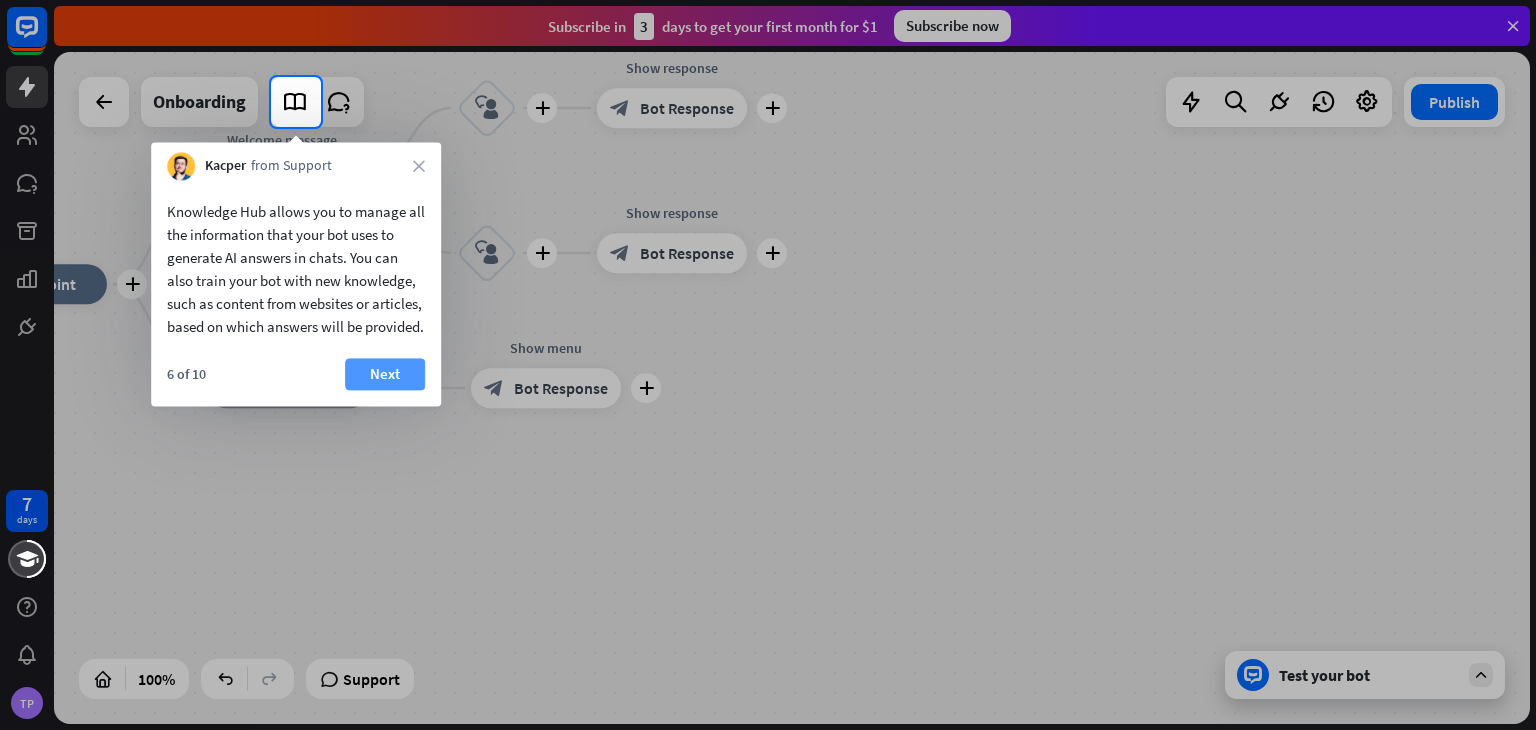 click on "Next" at bounding box center (385, 374) 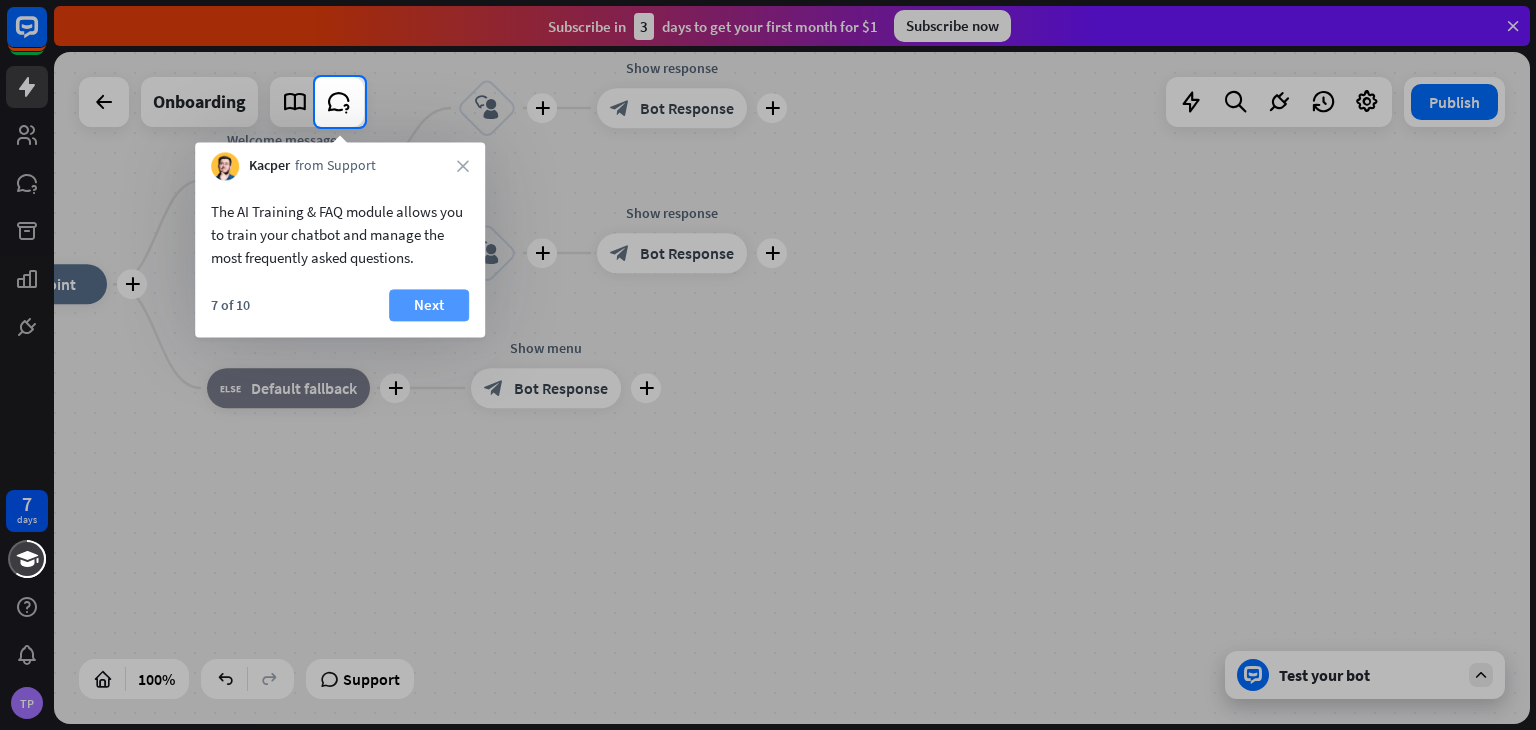 click on "Next" at bounding box center [429, 305] 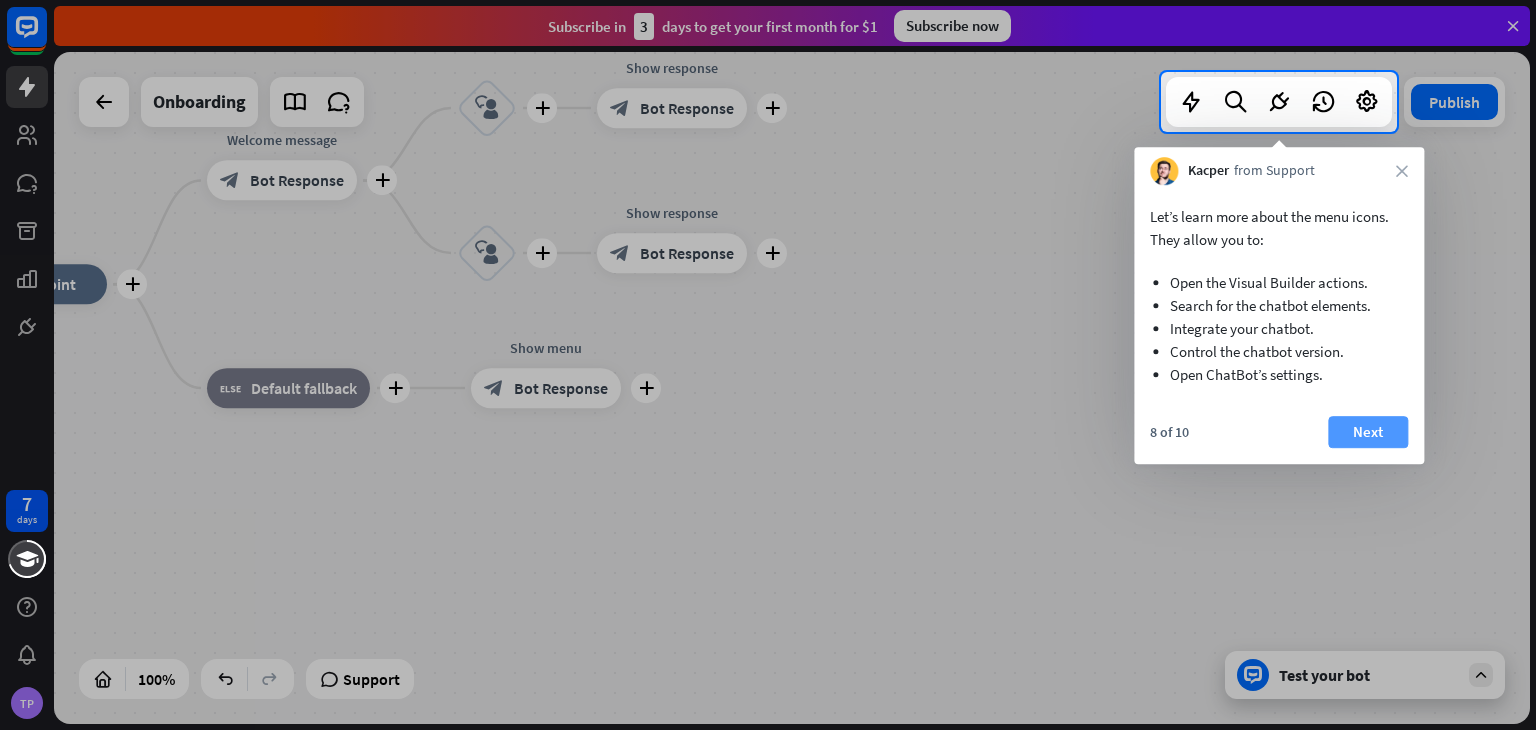 click on "Next" at bounding box center (1368, 432) 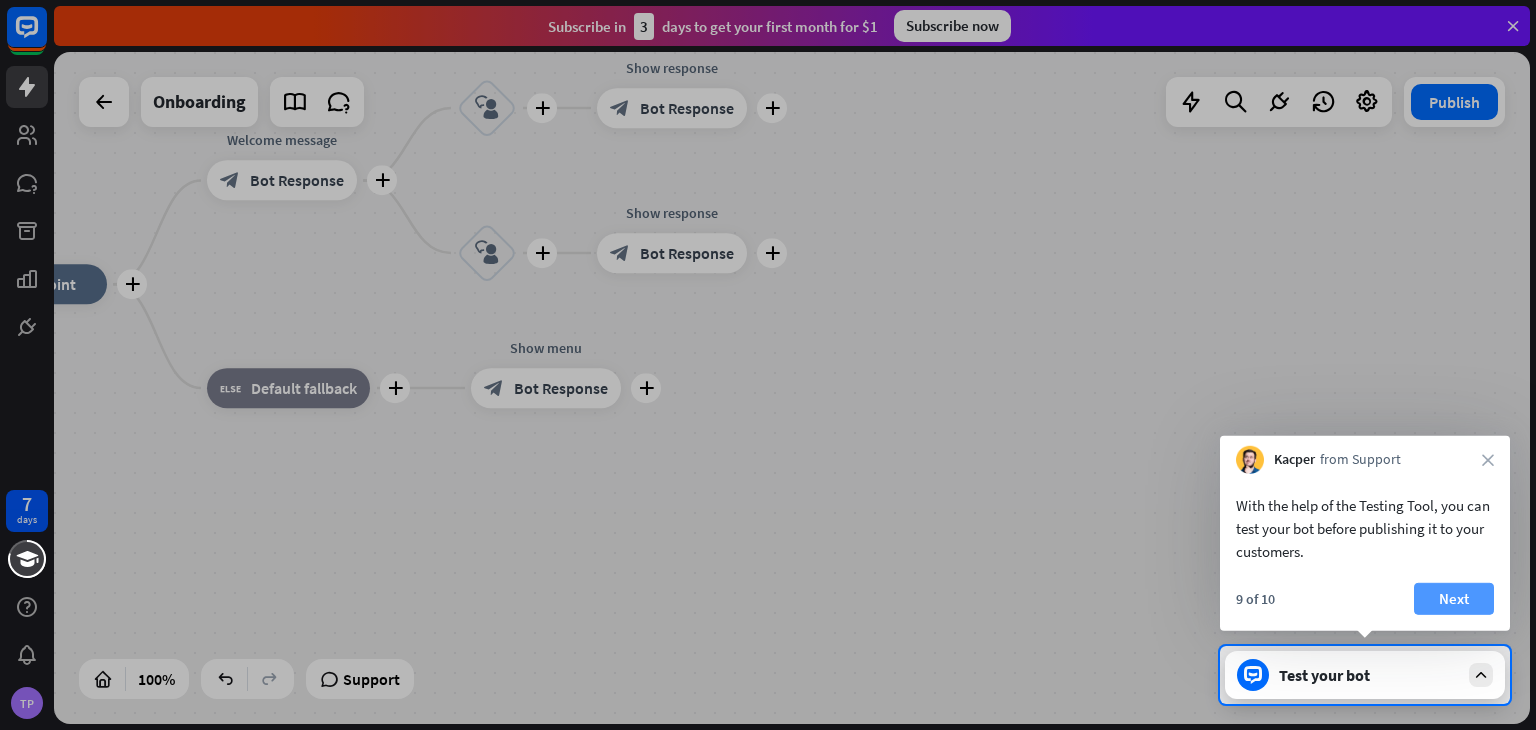 click on "Next" at bounding box center [1454, 599] 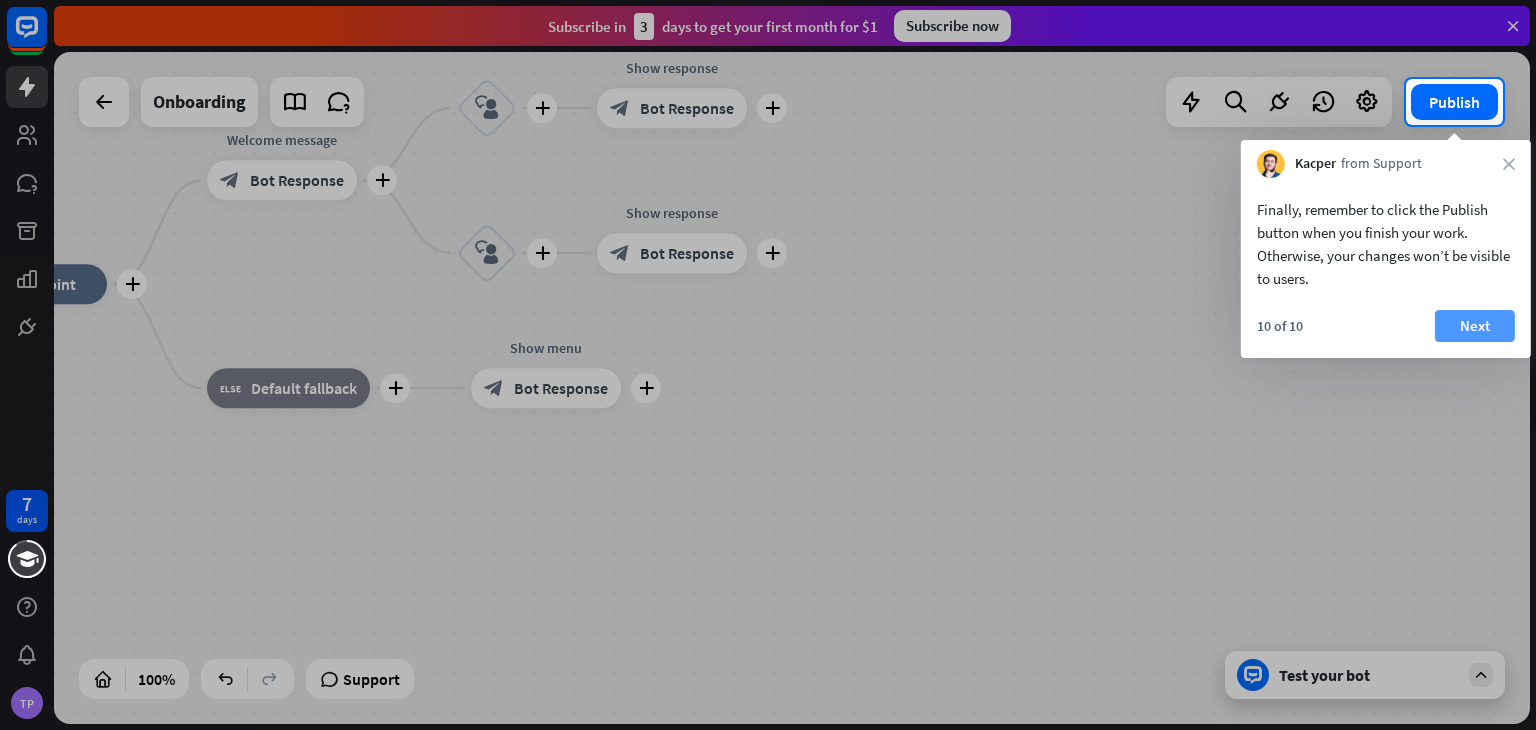 click on "Next" at bounding box center (1475, 326) 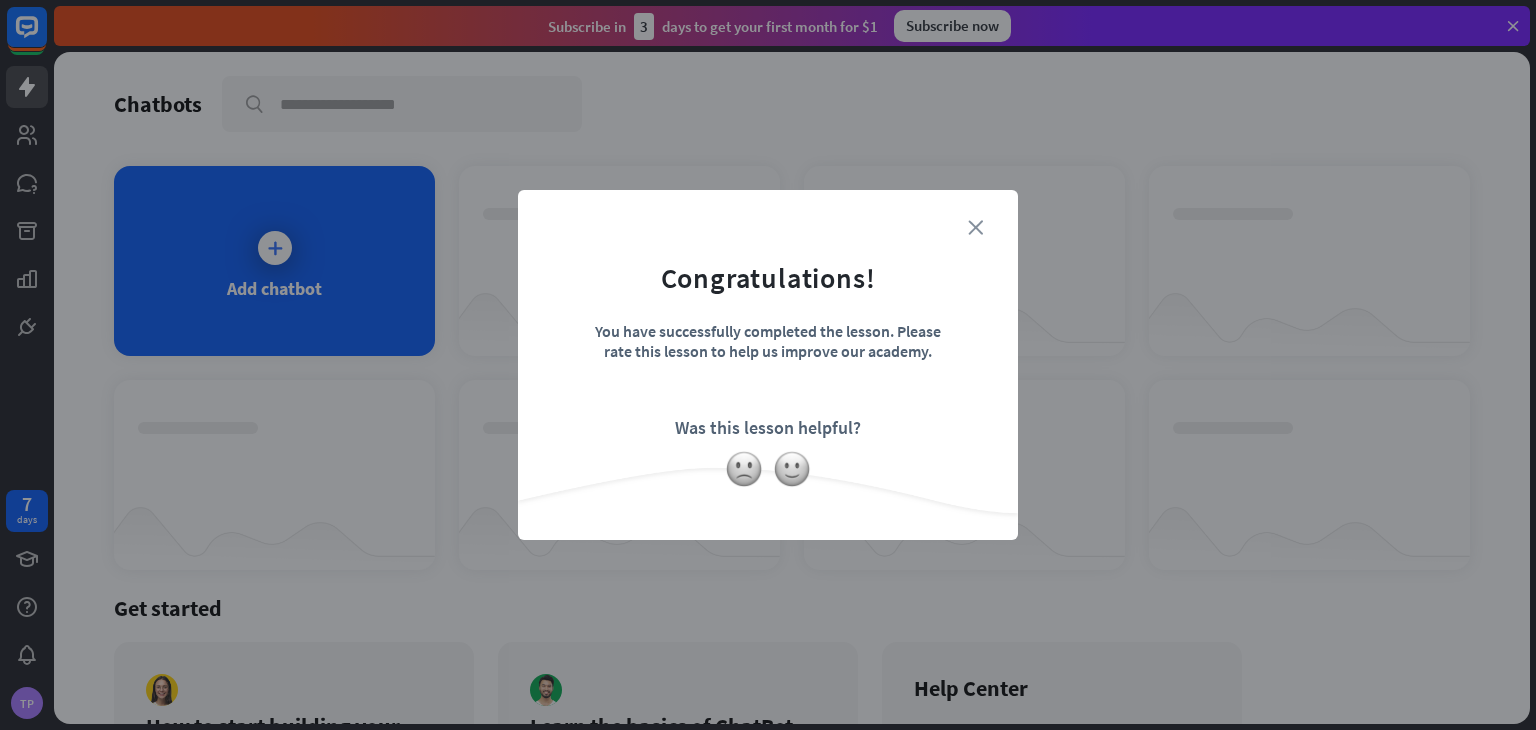 click on "close" at bounding box center [975, 227] 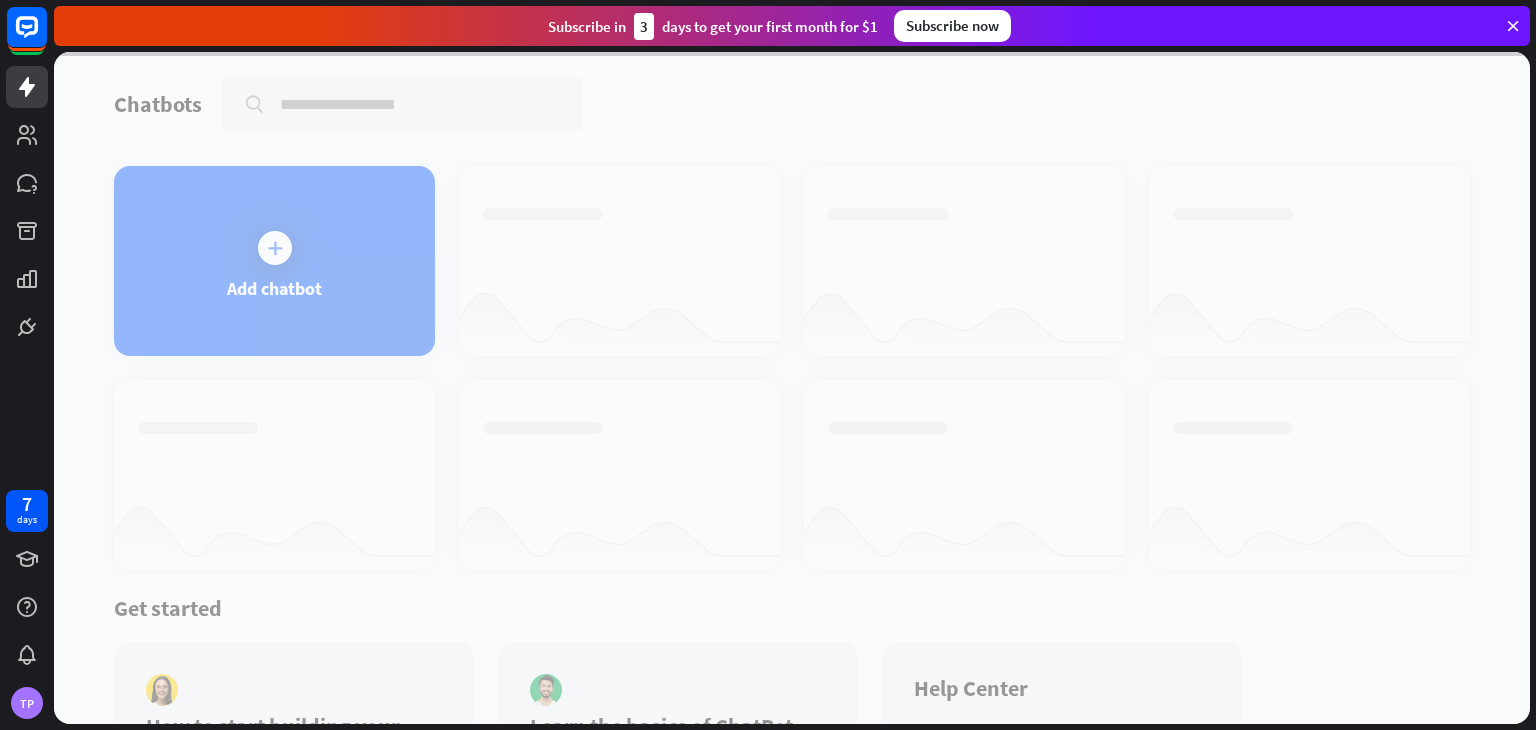 click at bounding box center (792, 388) 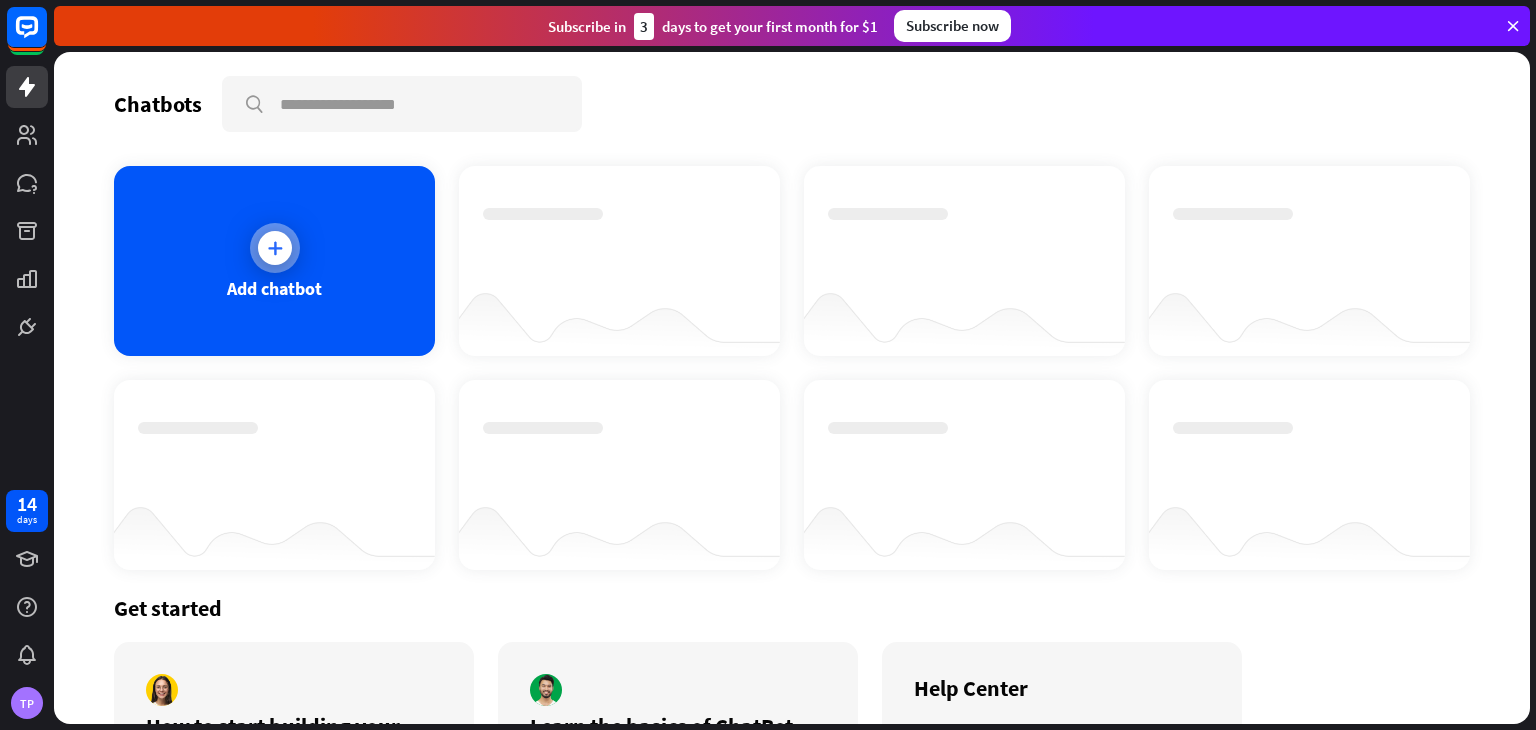 click at bounding box center [275, 248] 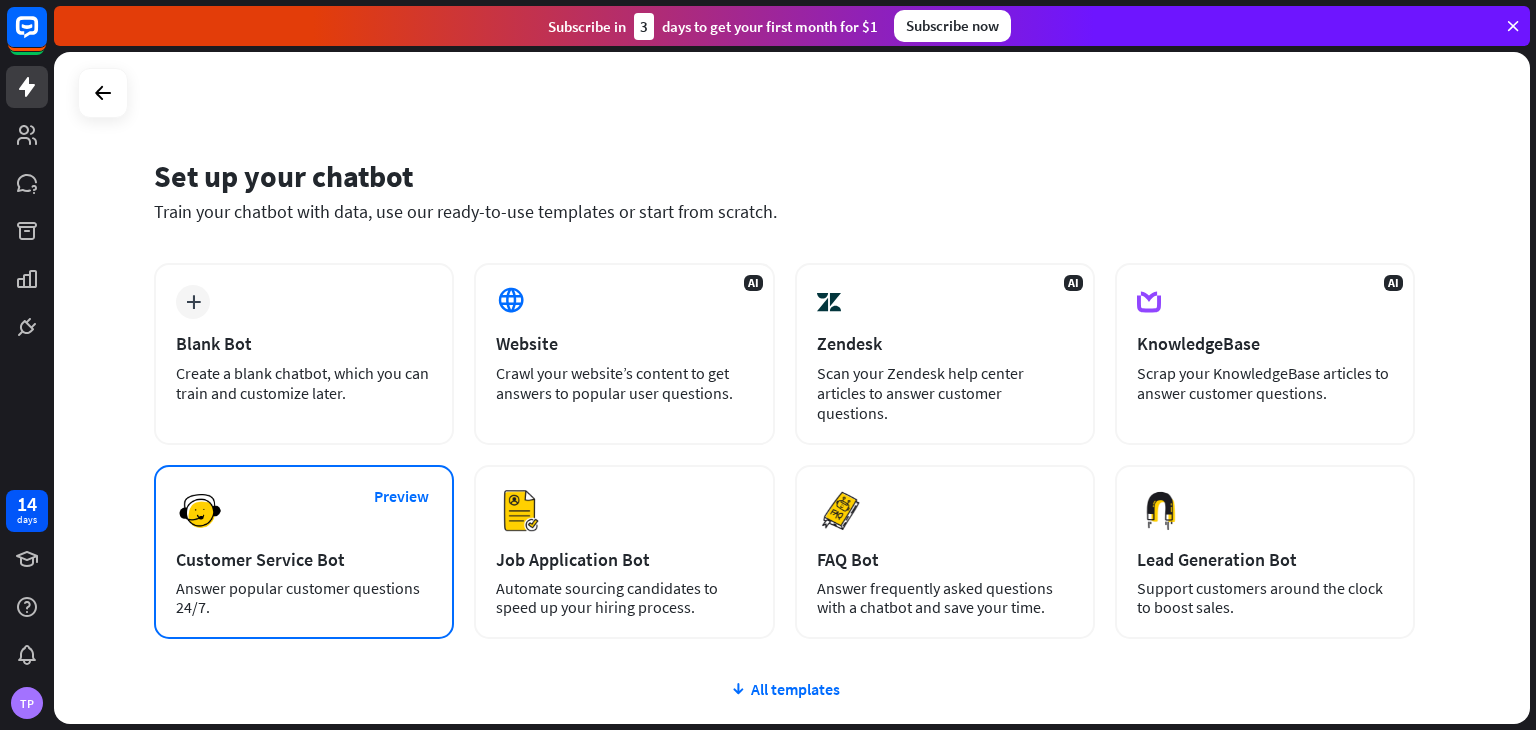 click on "Preview
Customer Service Bot
Answer popular customer questions 24/7." at bounding box center (304, 552) 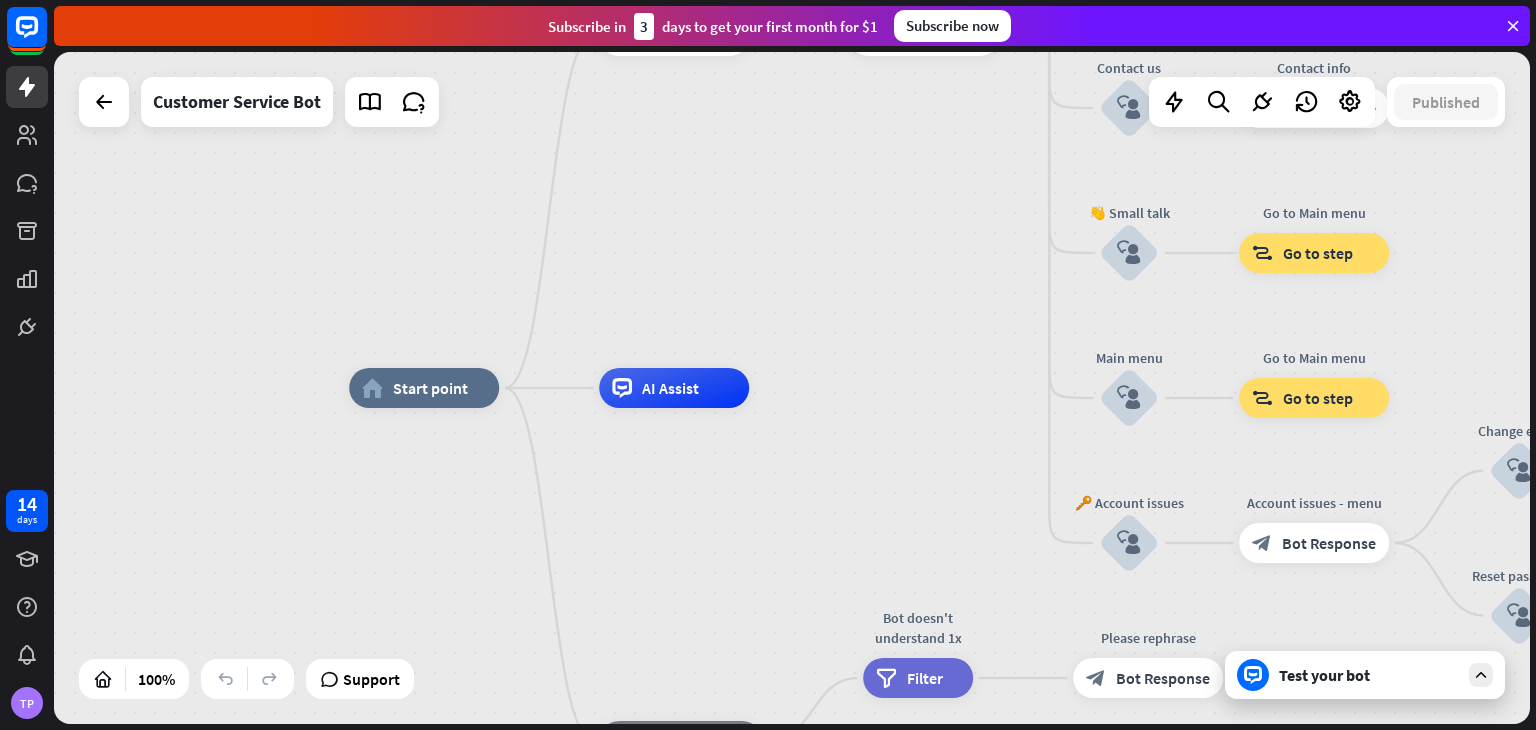 click on "Test your bot" at bounding box center [1369, 675] 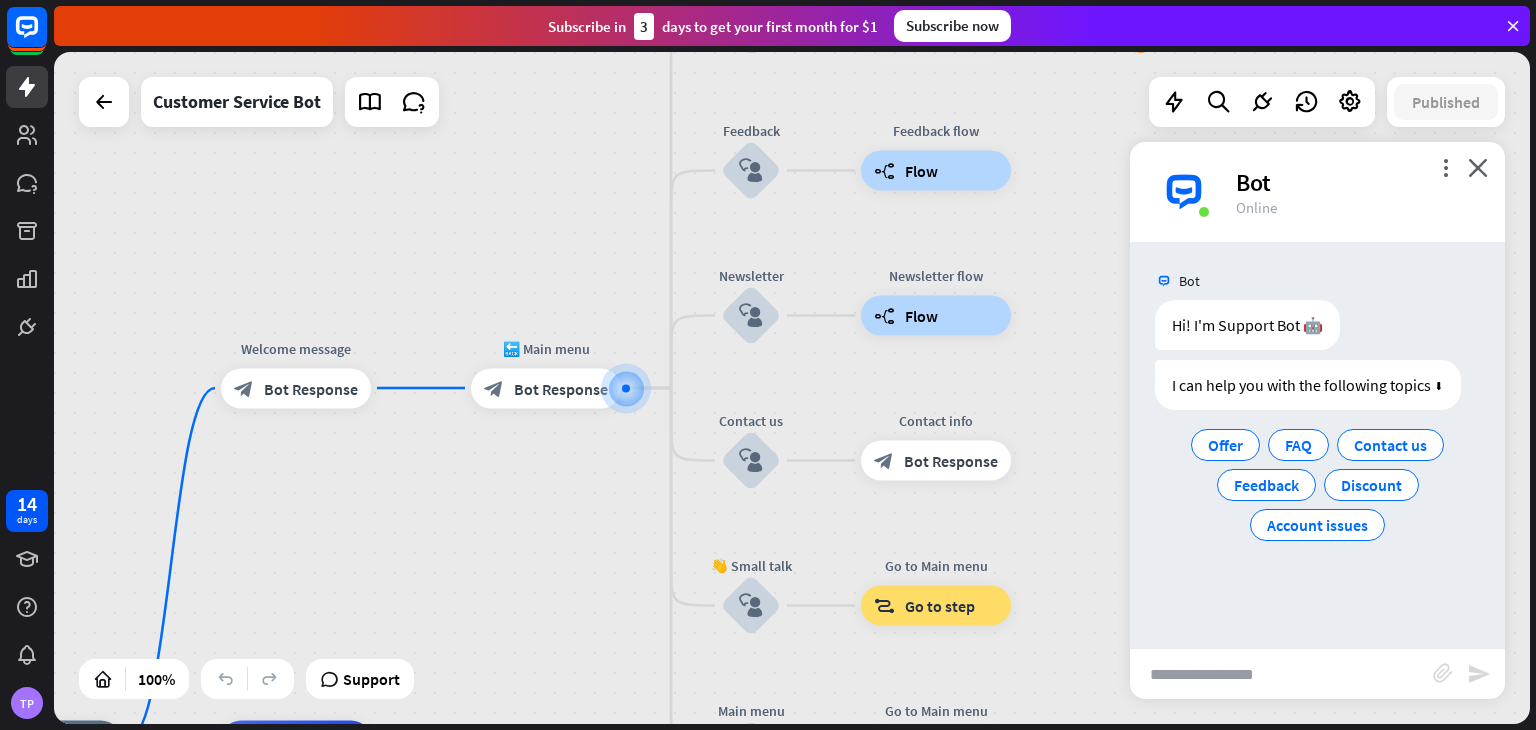 click at bounding box center [1281, 674] 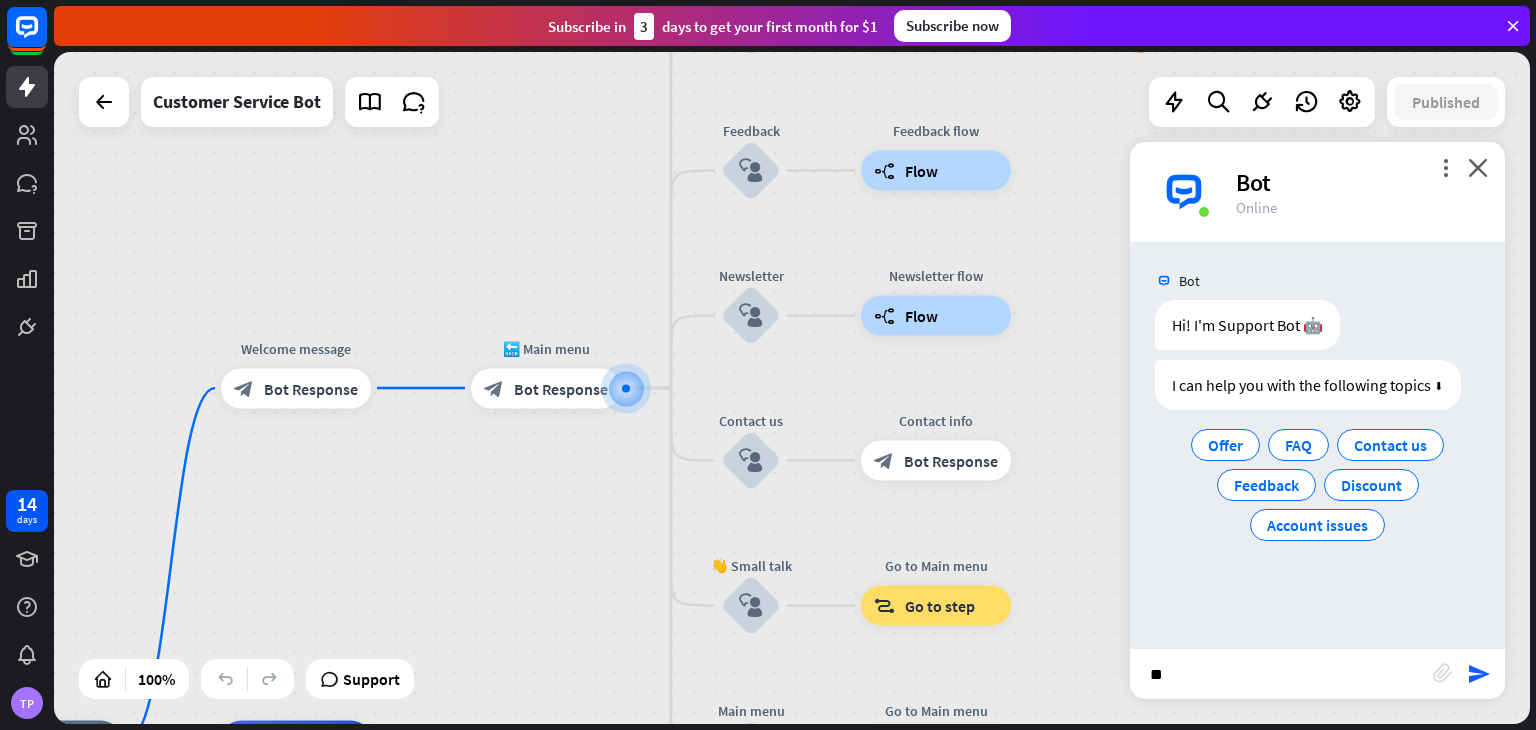 type on "*" 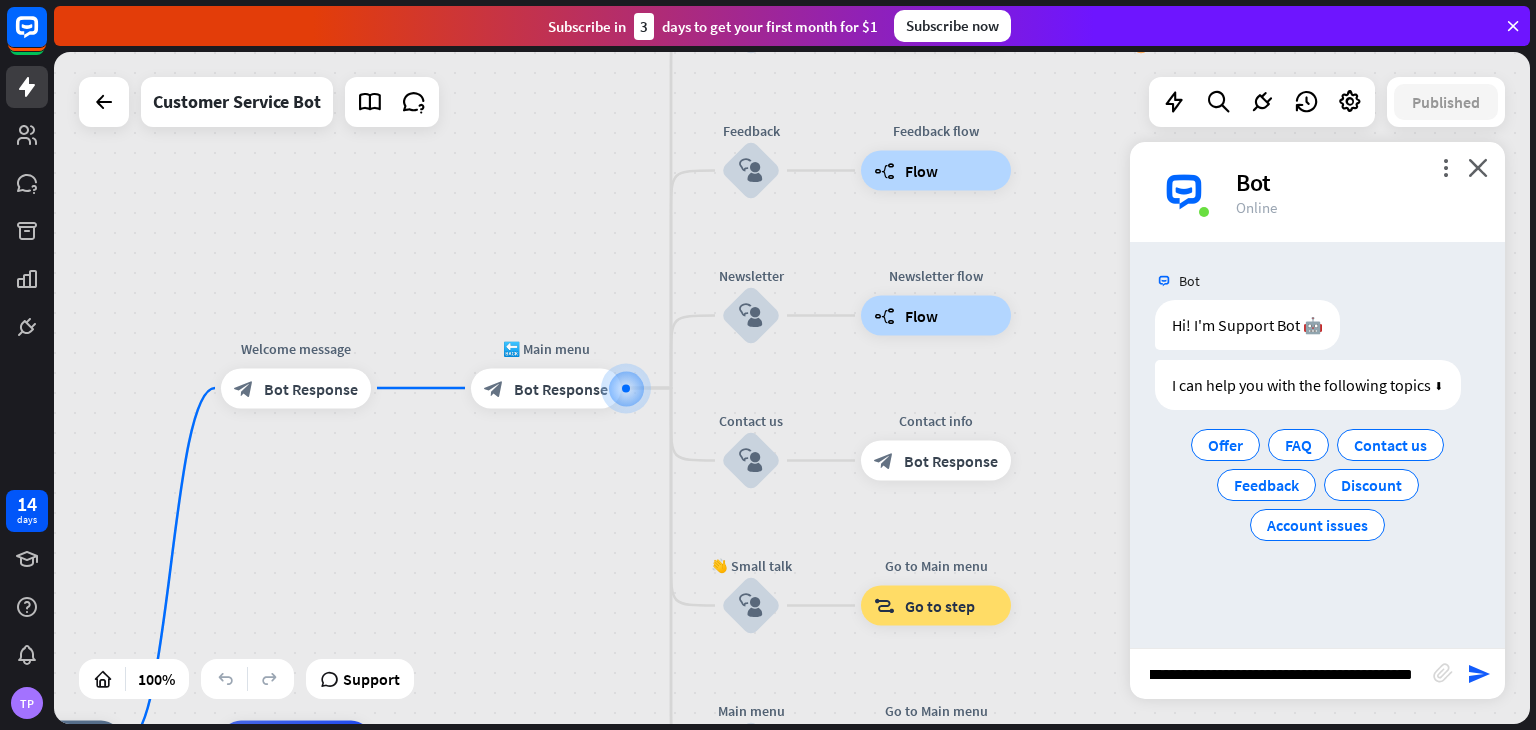 type on "**********" 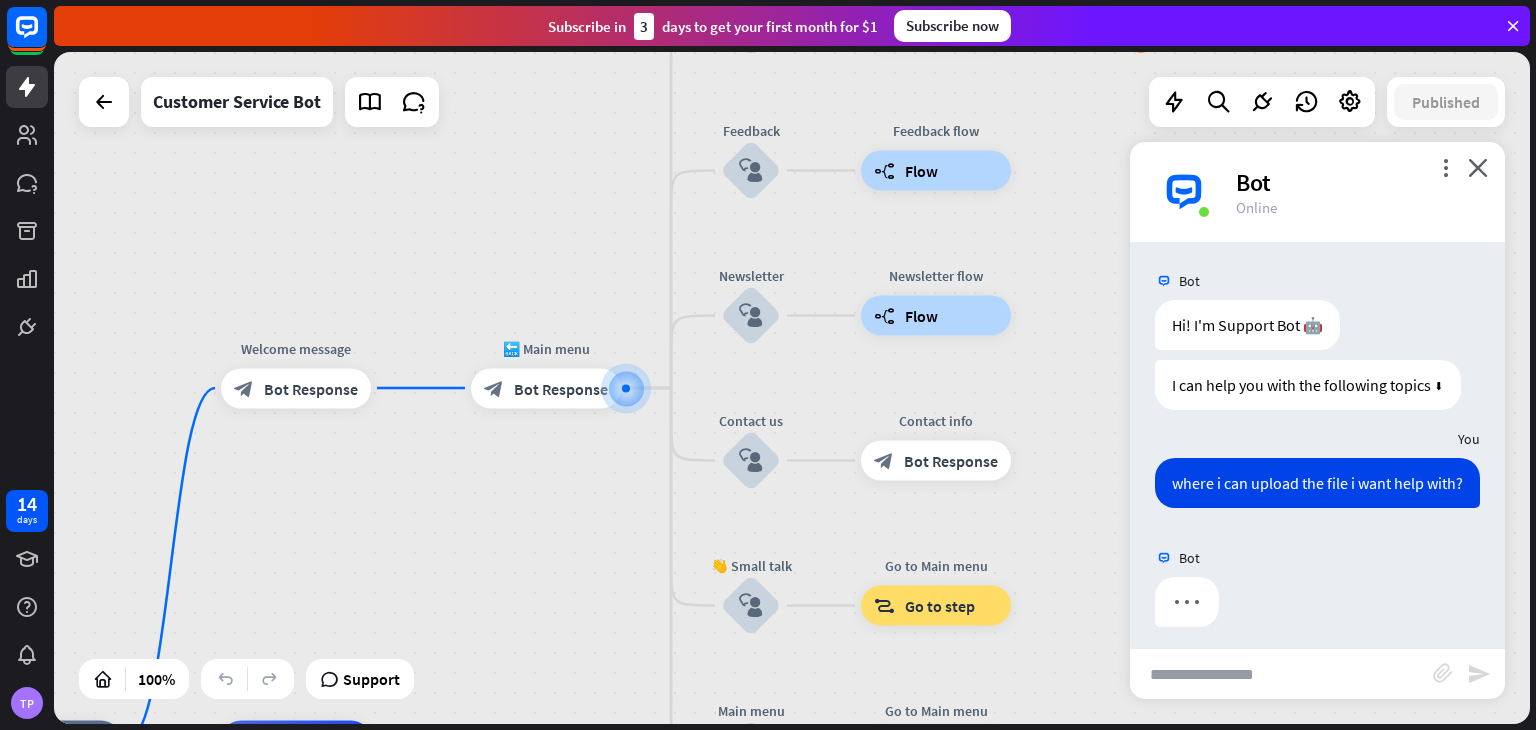 scroll, scrollTop: 0, scrollLeft: 0, axis: both 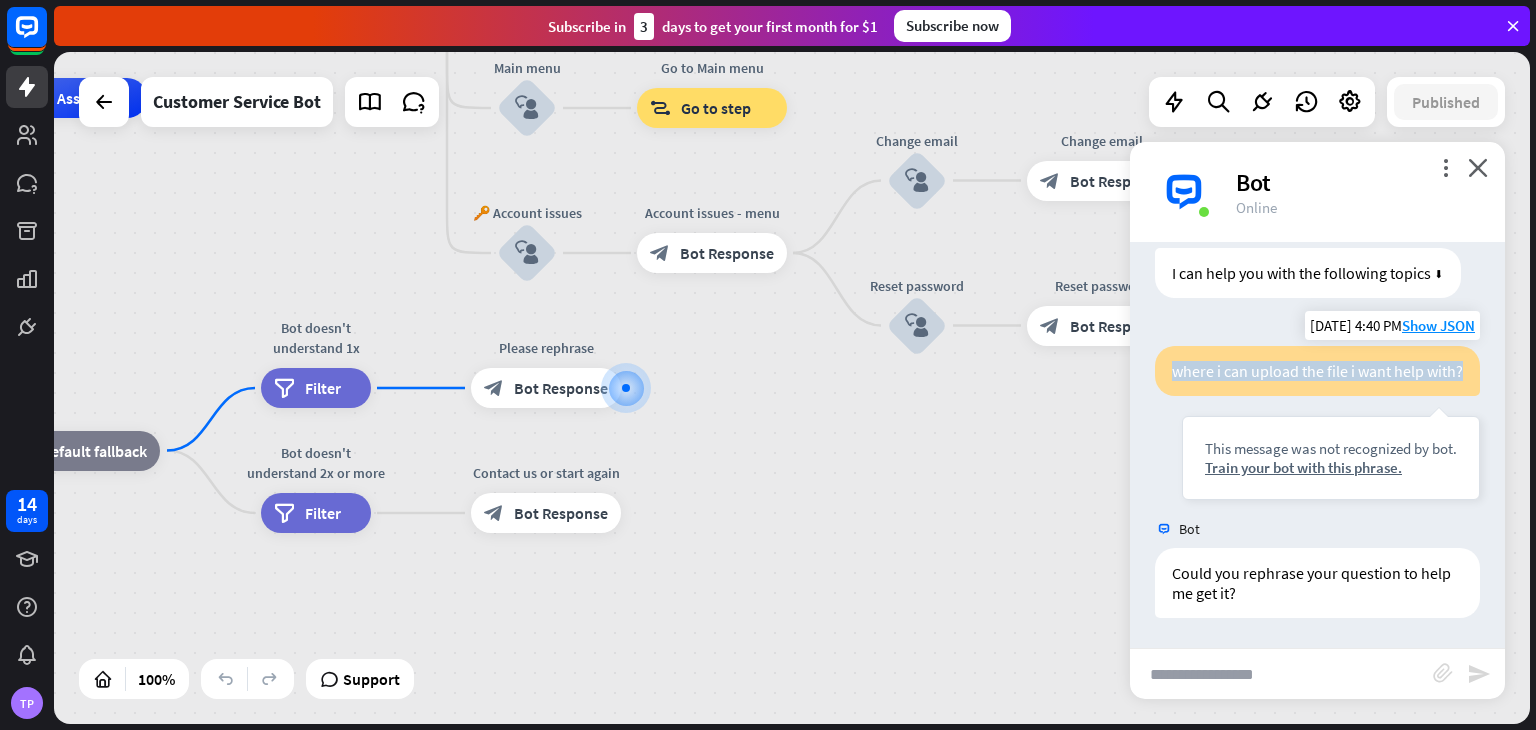 drag, startPoint x: 1216, startPoint y: 373, endPoint x: 1159, endPoint y: 337, distance: 67.41662 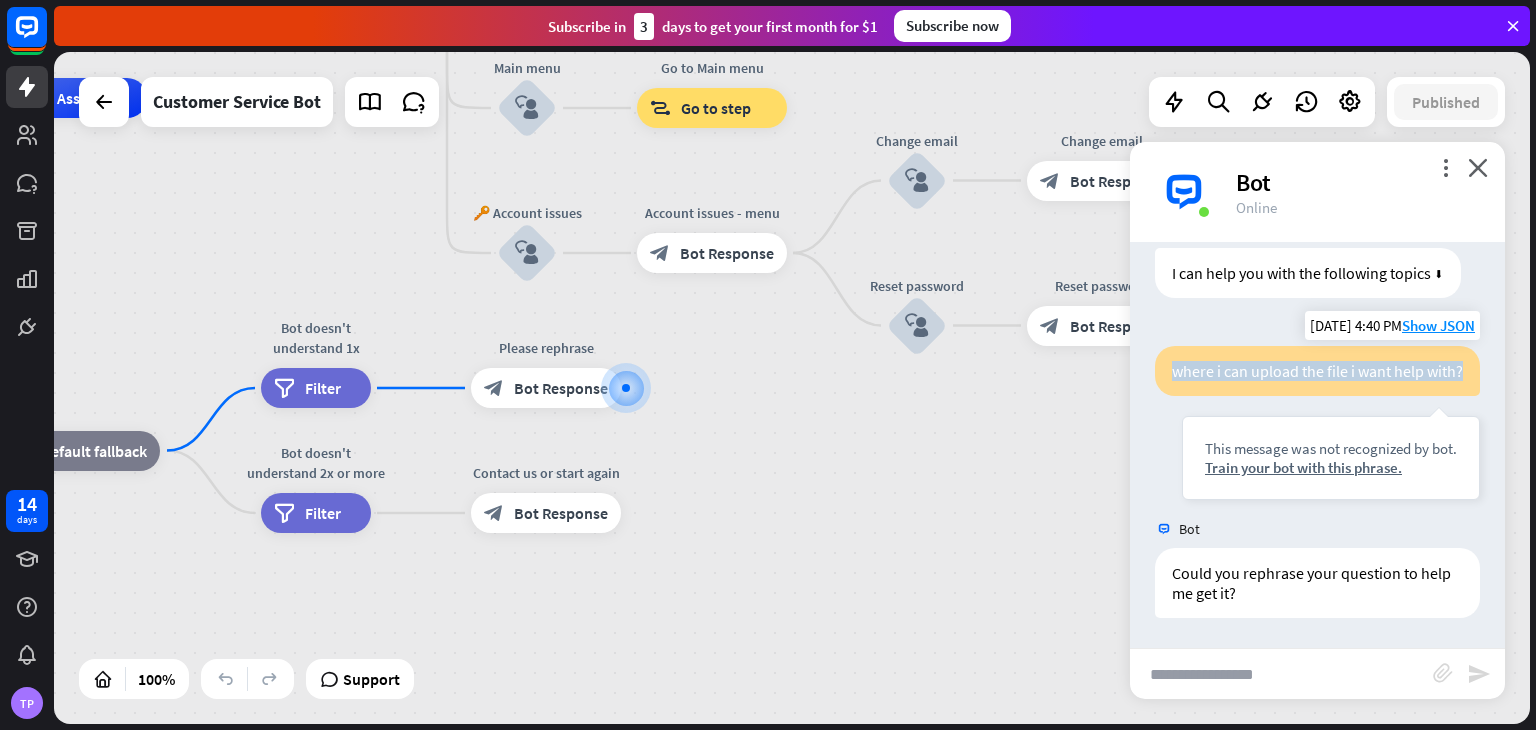 copy on "where i can upload the file i want help with?" 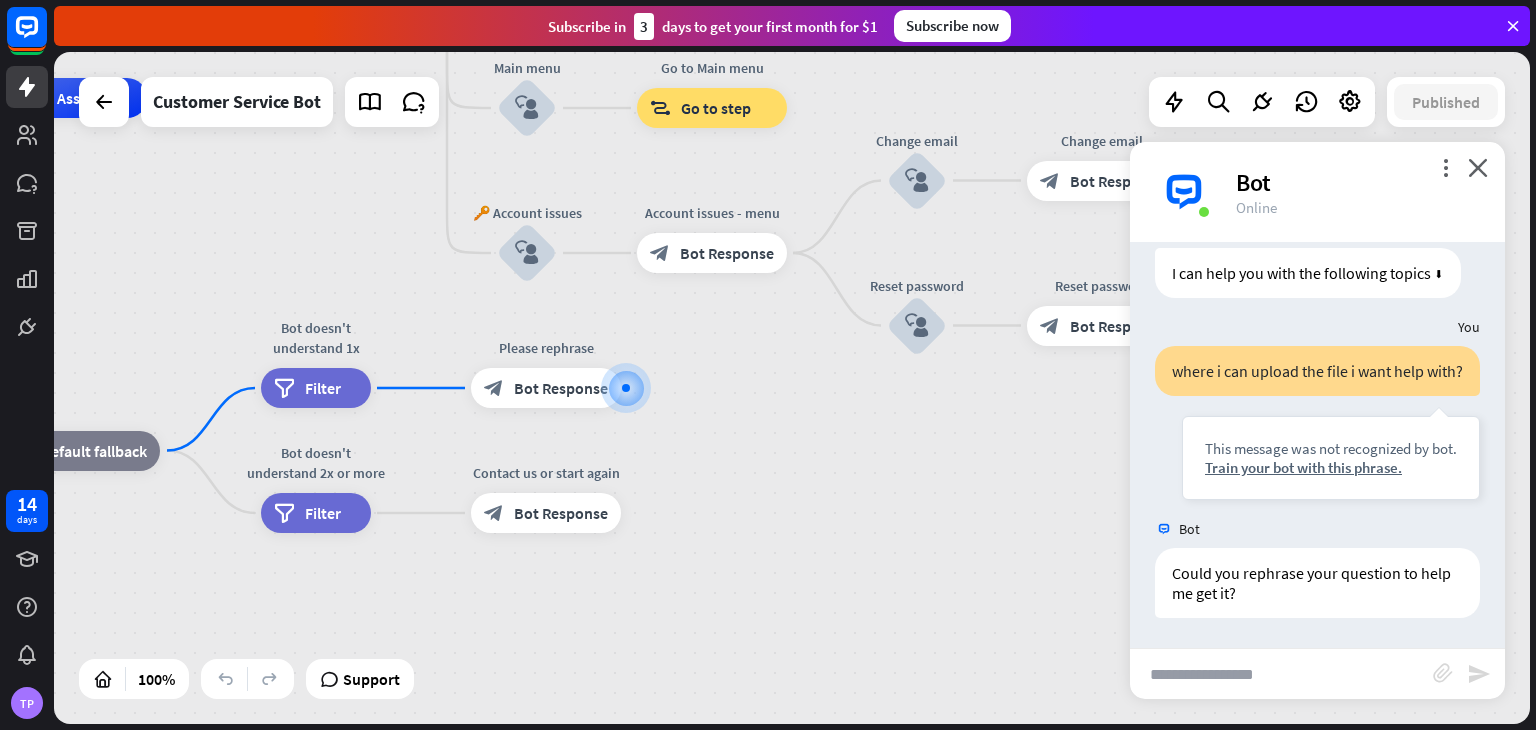 click at bounding box center [1281, 674] 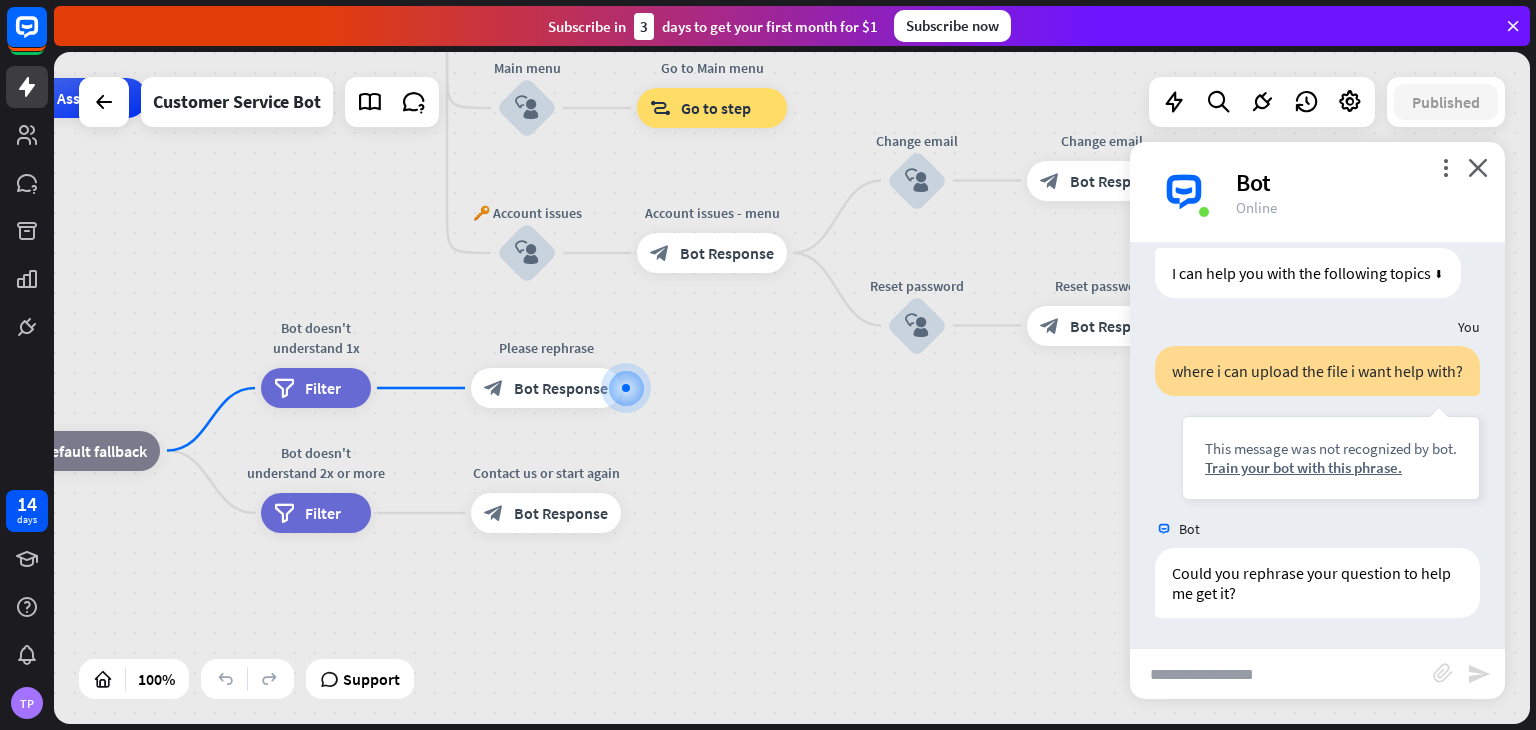 paste on "**********" 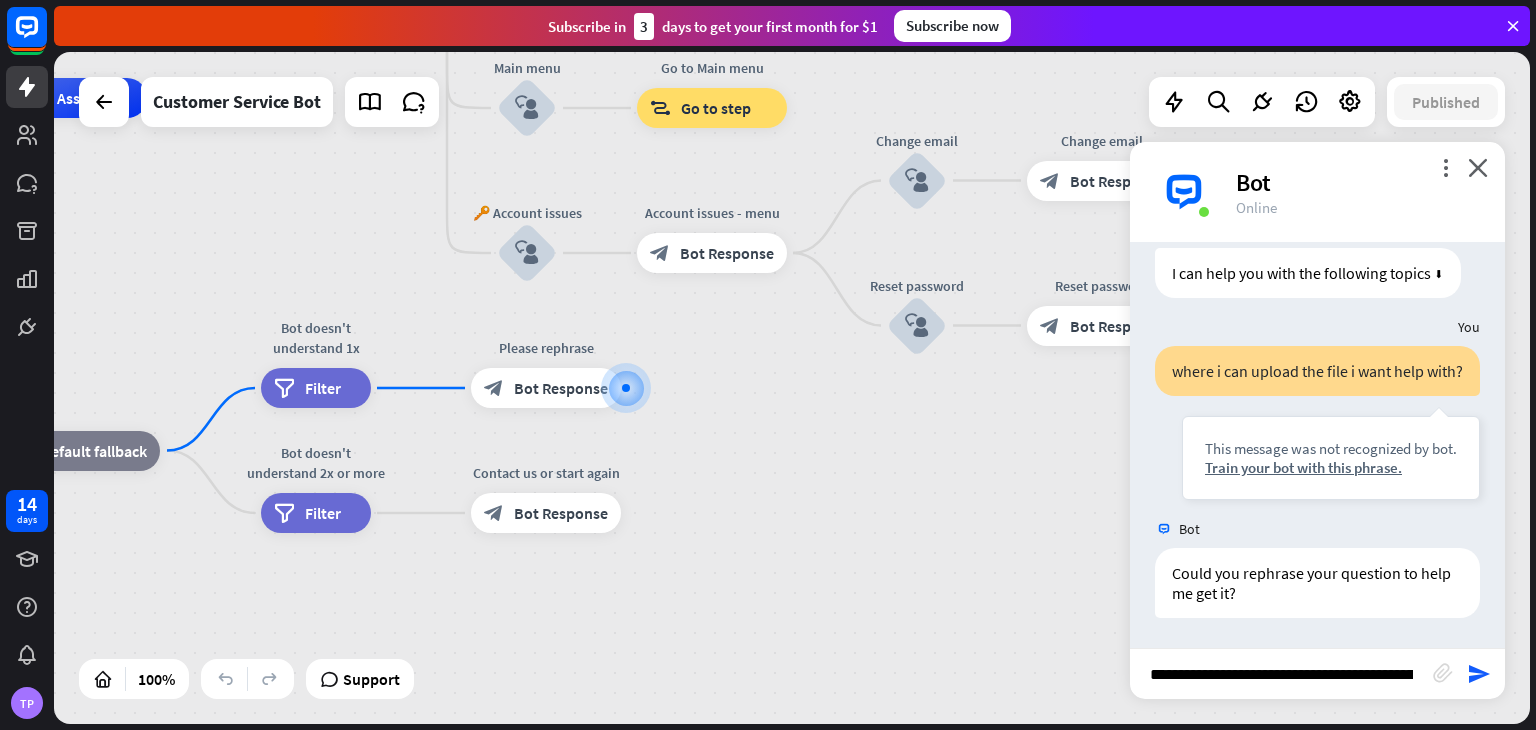 scroll, scrollTop: 0, scrollLeft: 28, axis: horizontal 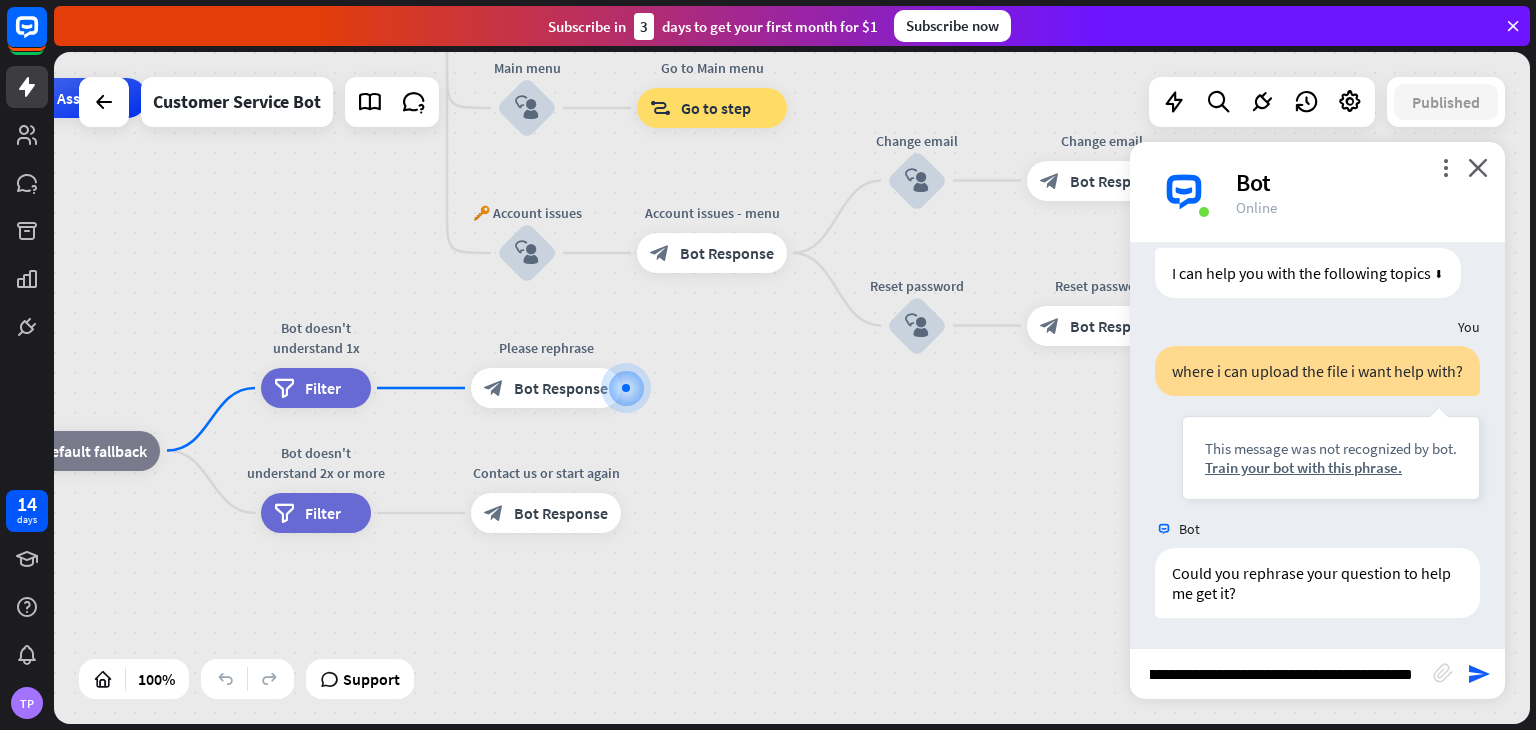 click on "**********" at bounding box center (1281, 674) 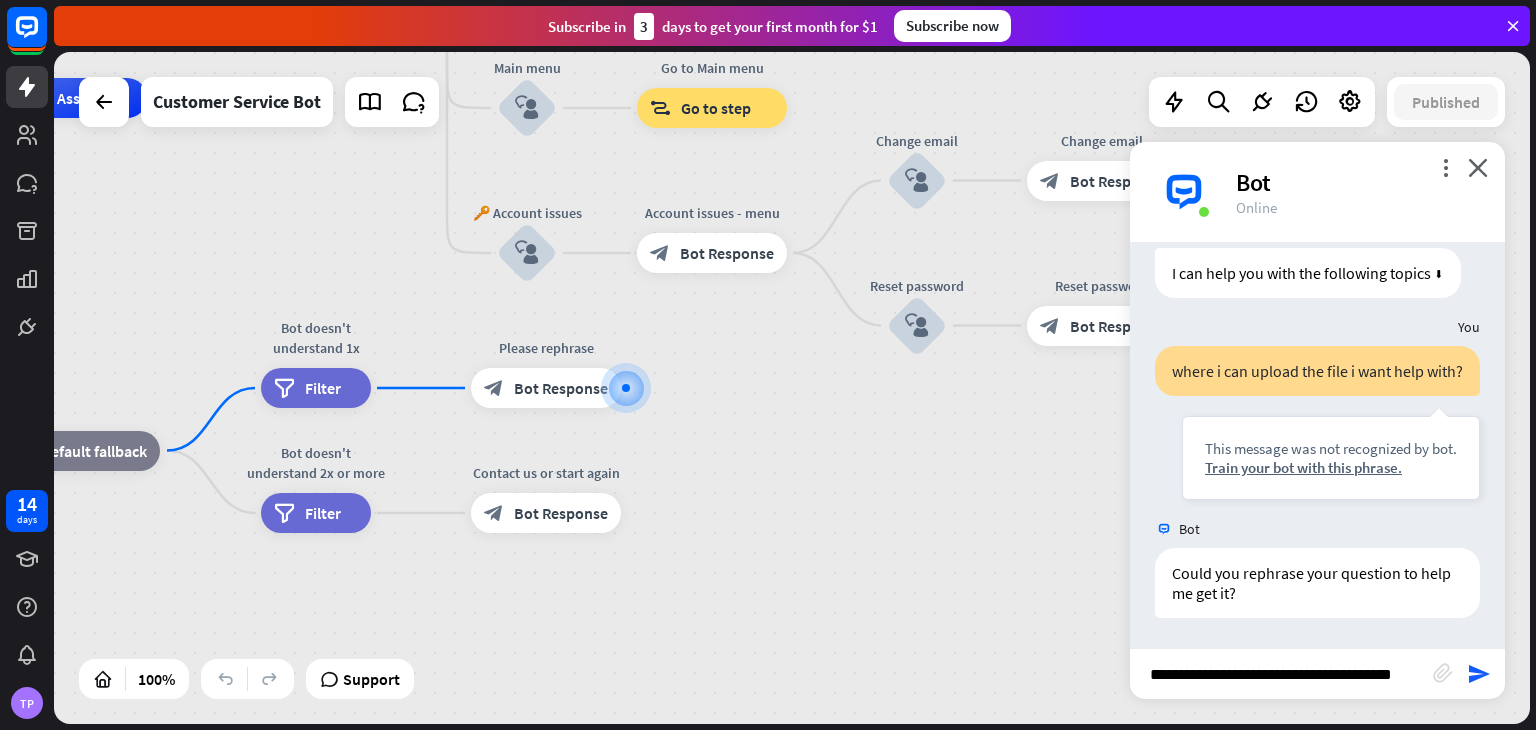 scroll, scrollTop: 0, scrollLeft: 0, axis: both 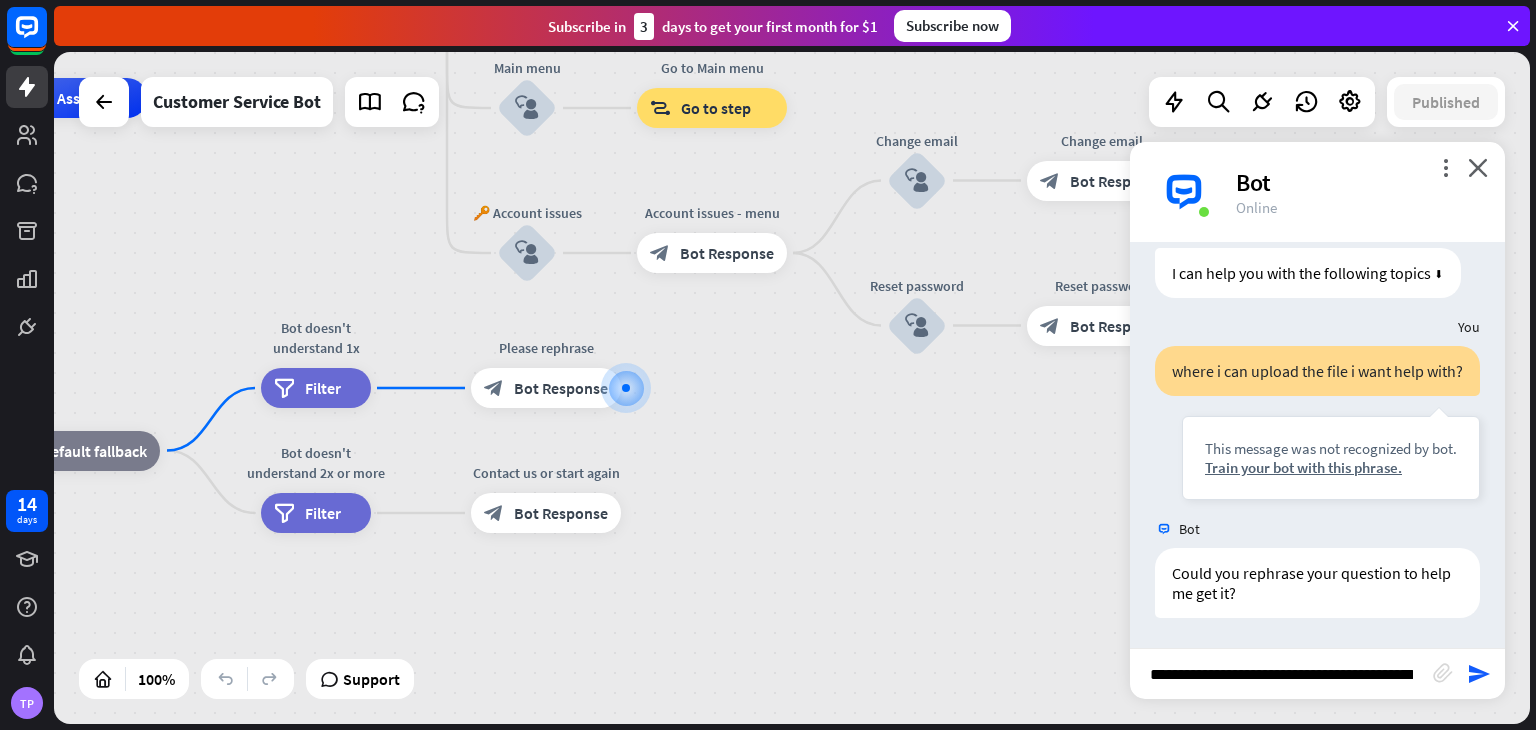 type on "**********" 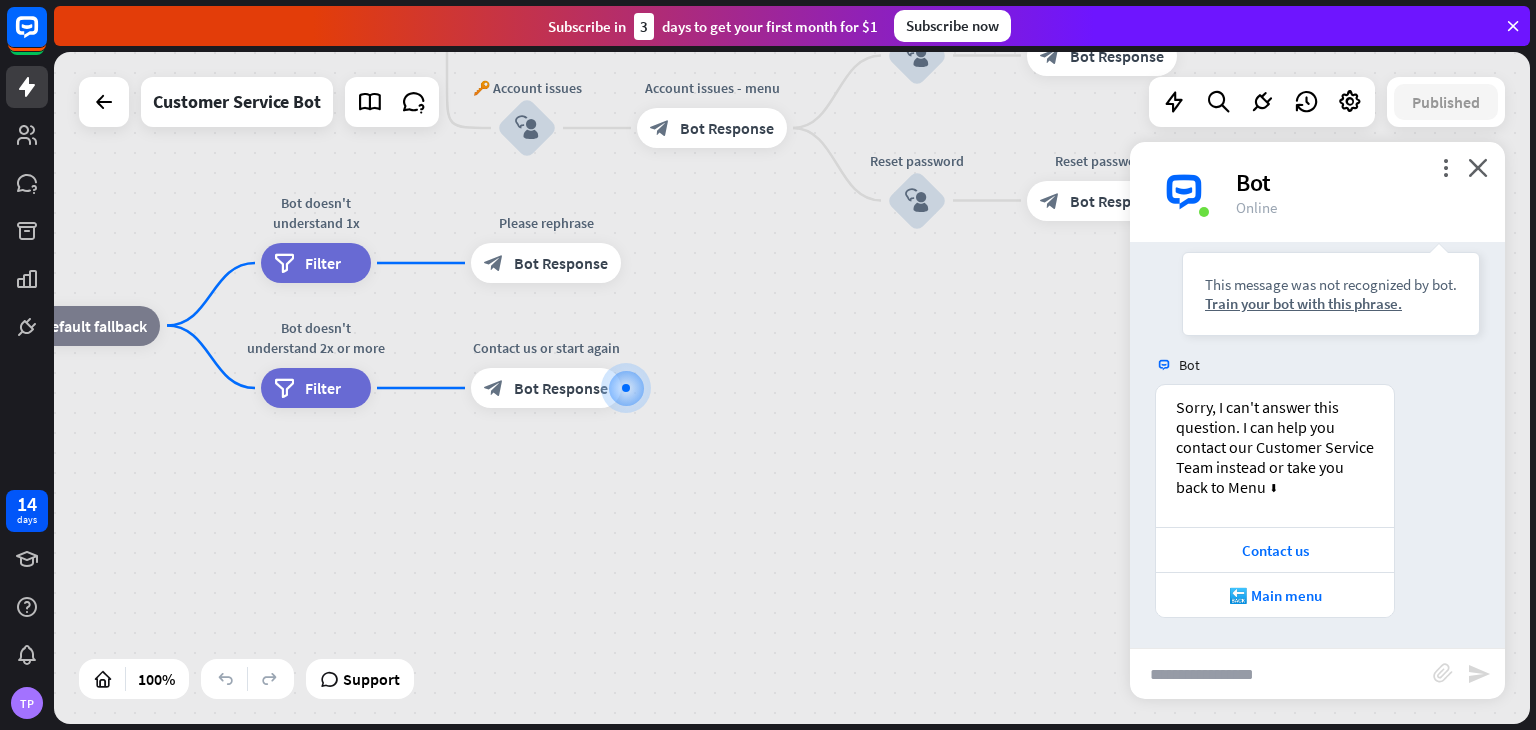 scroll, scrollTop: 635, scrollLeft: 0, axis: vertical 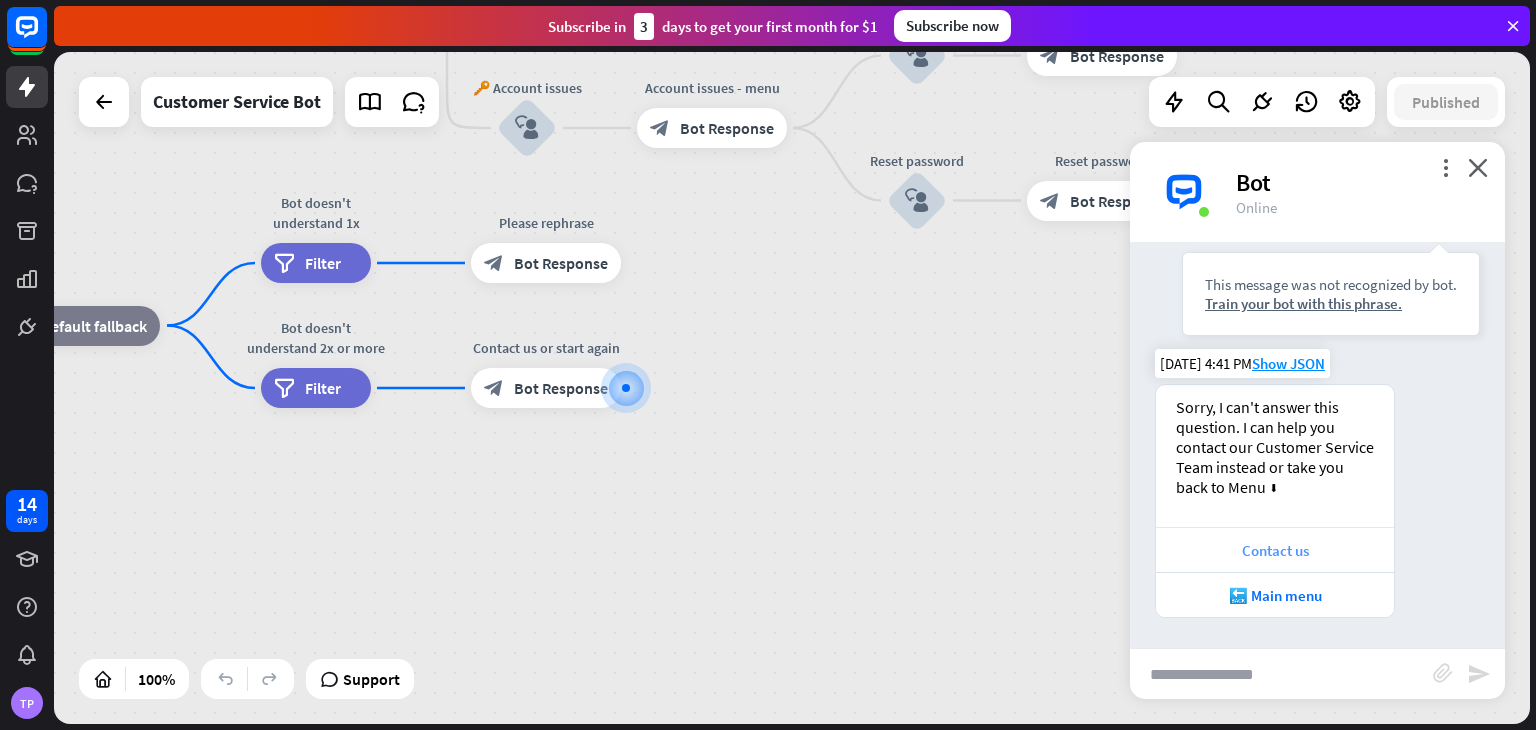 click on "Contact us" at bounding box center (1275, 550) 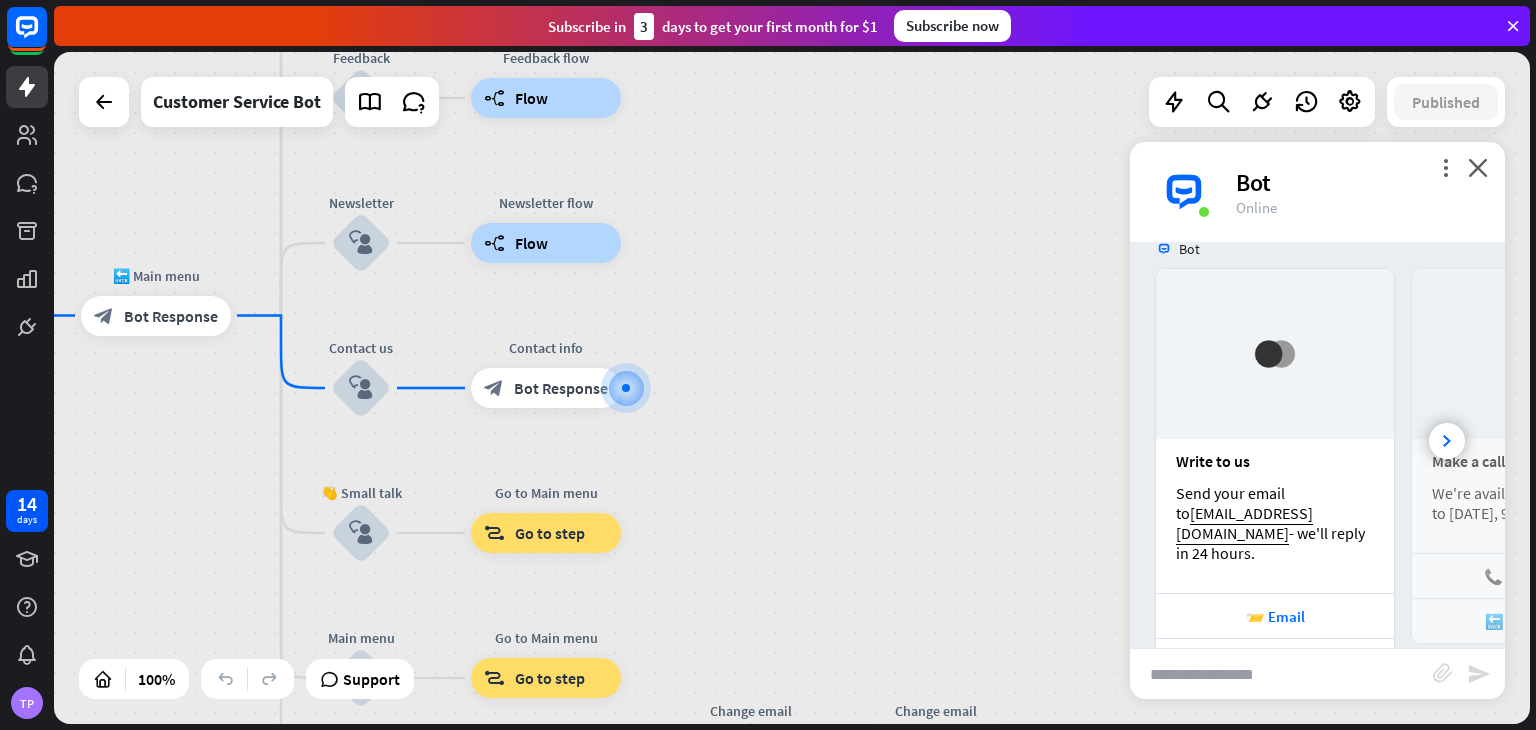 scroll, scrollTop: 1176, scrollLeft: 0, axis: vertical 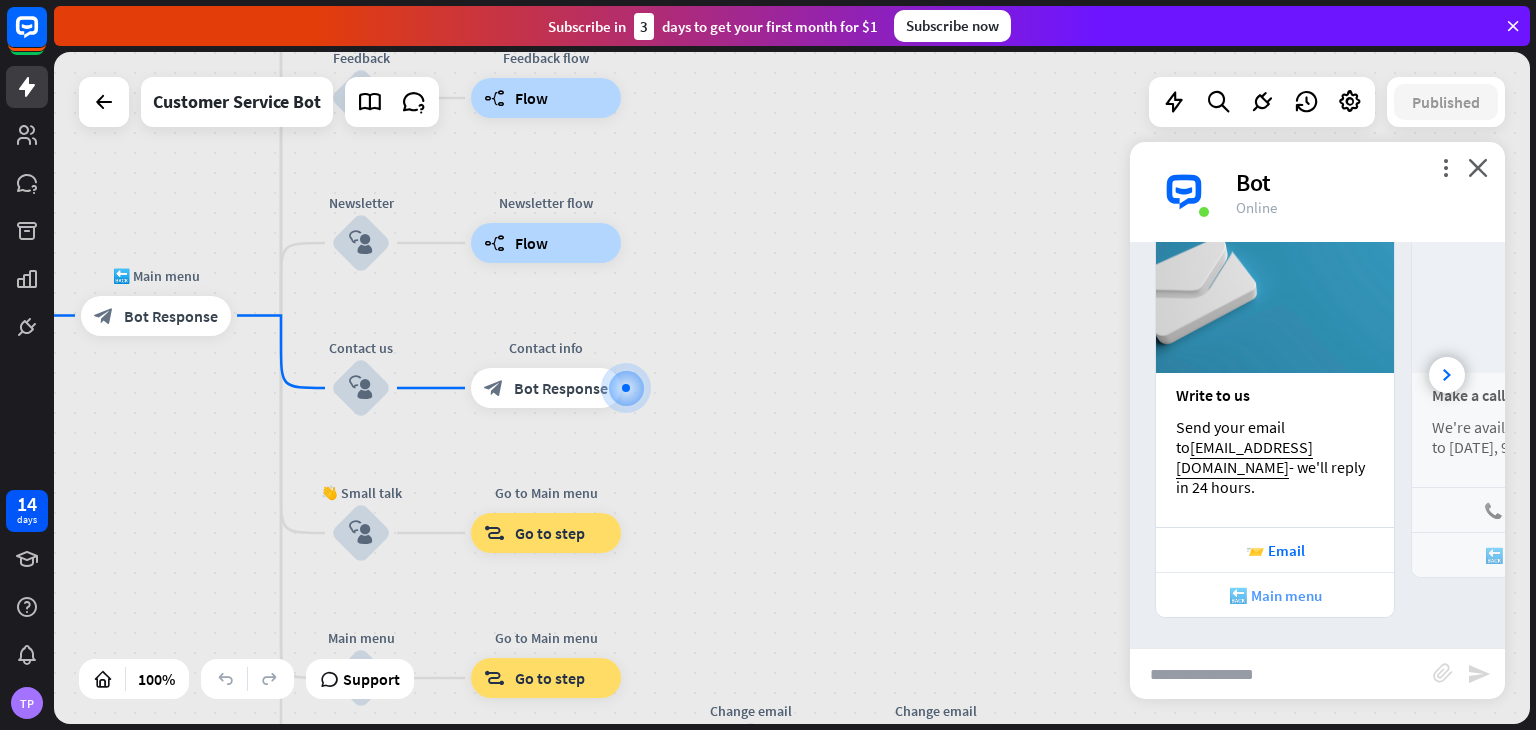 click on "🔙 Main menu" at bounding box center (1275, 595) 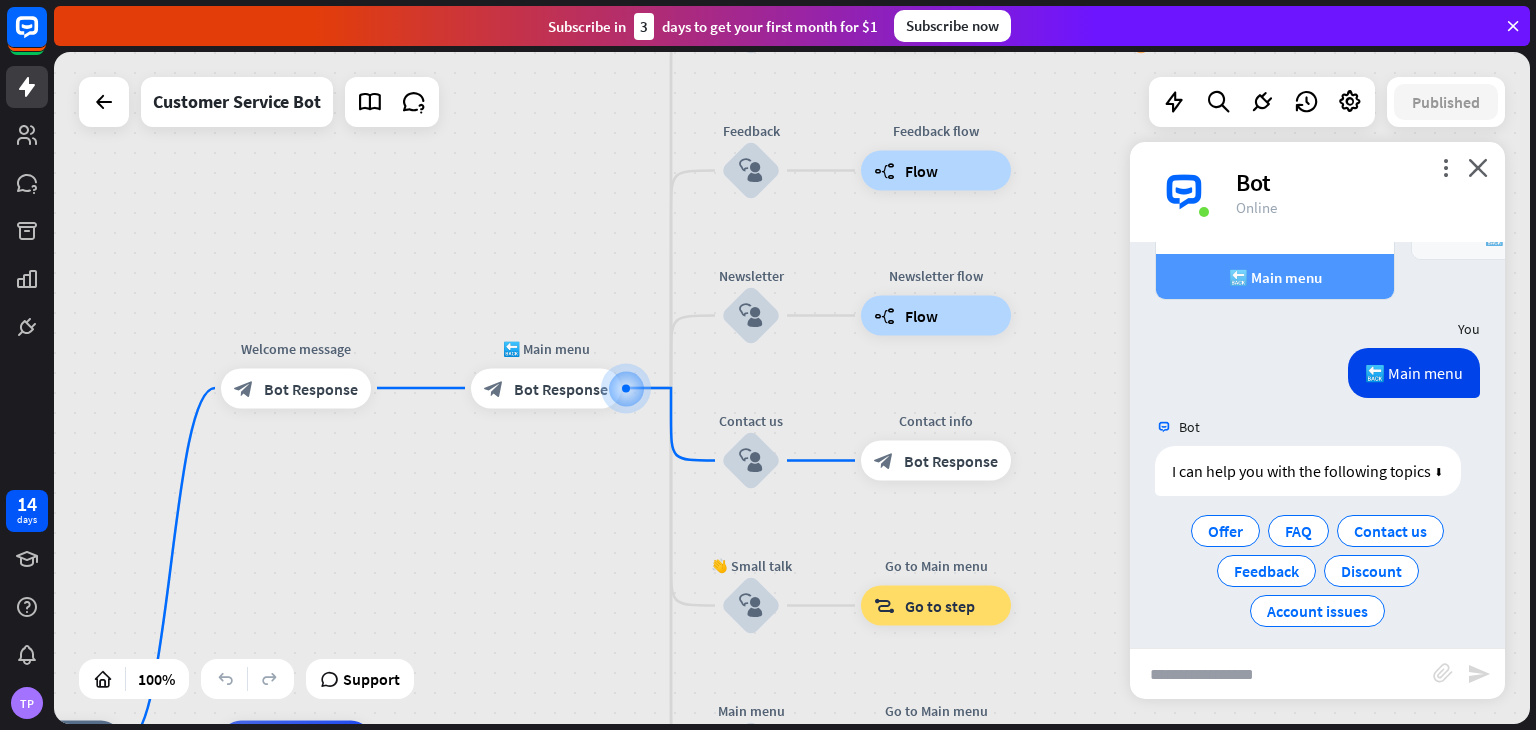 scroll, scrollTop: 1507, scrollLeft: 0, axis: vertical 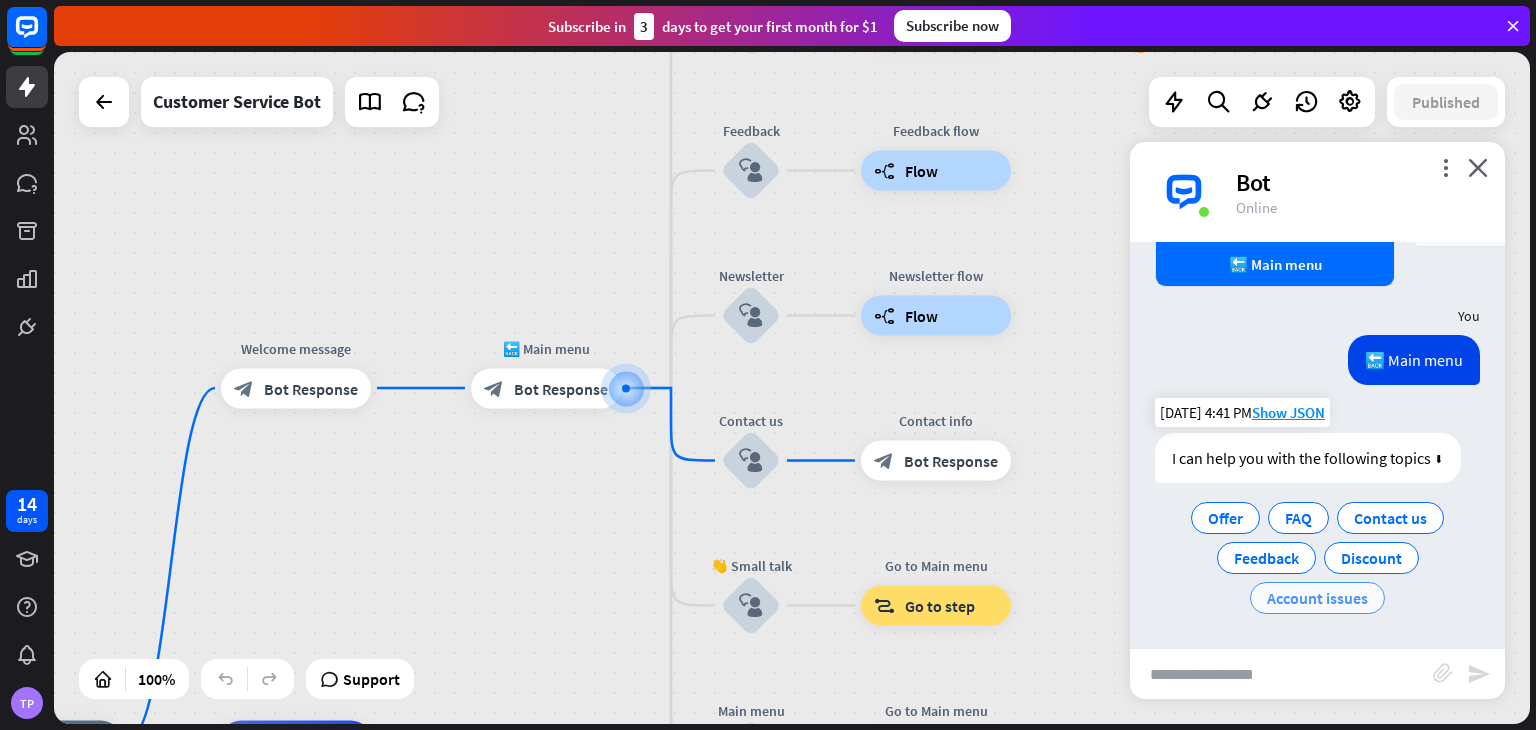 click on "Account issues" at bounding box center [1317, 598] 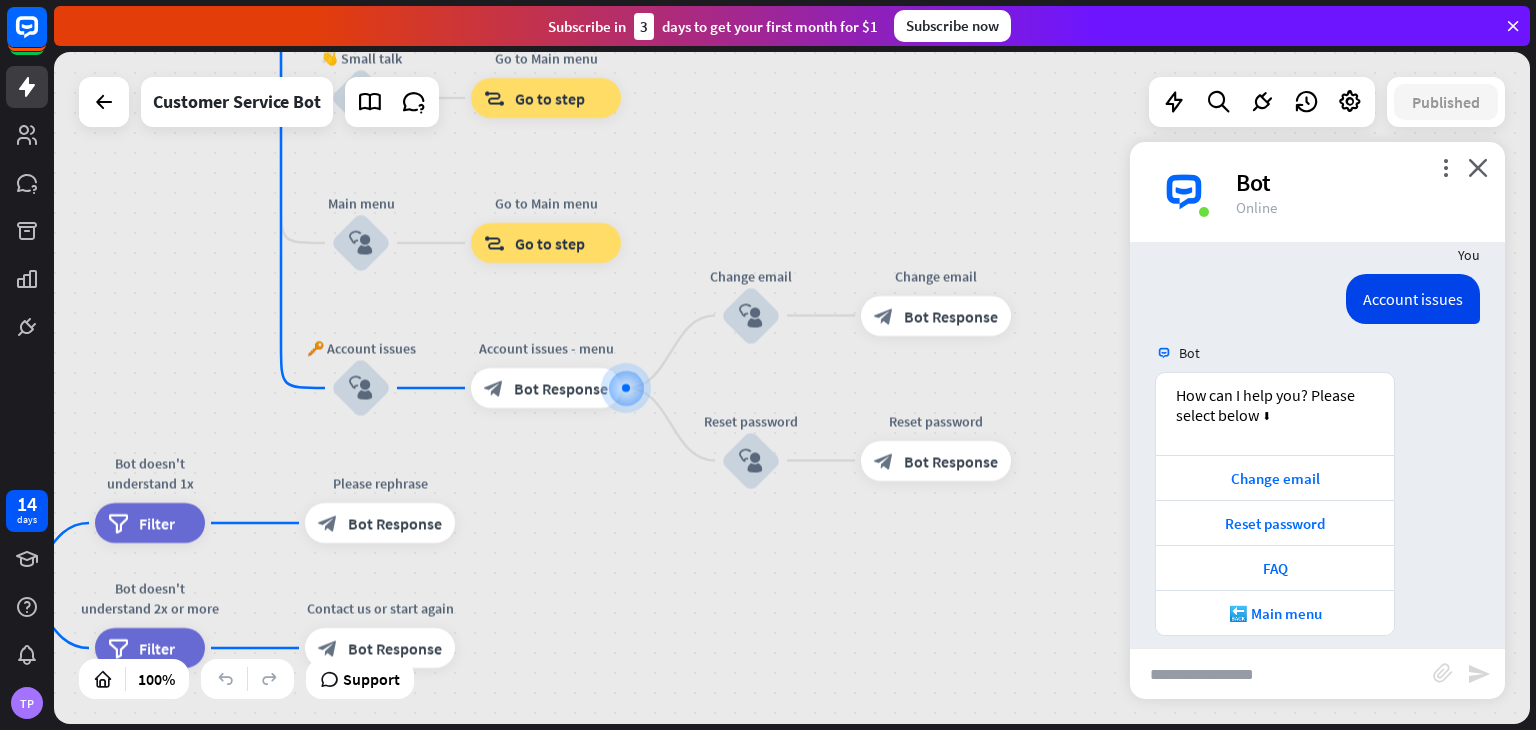 scroll, scrollTop: 1782, scrollLeft: 0, axis: vertical 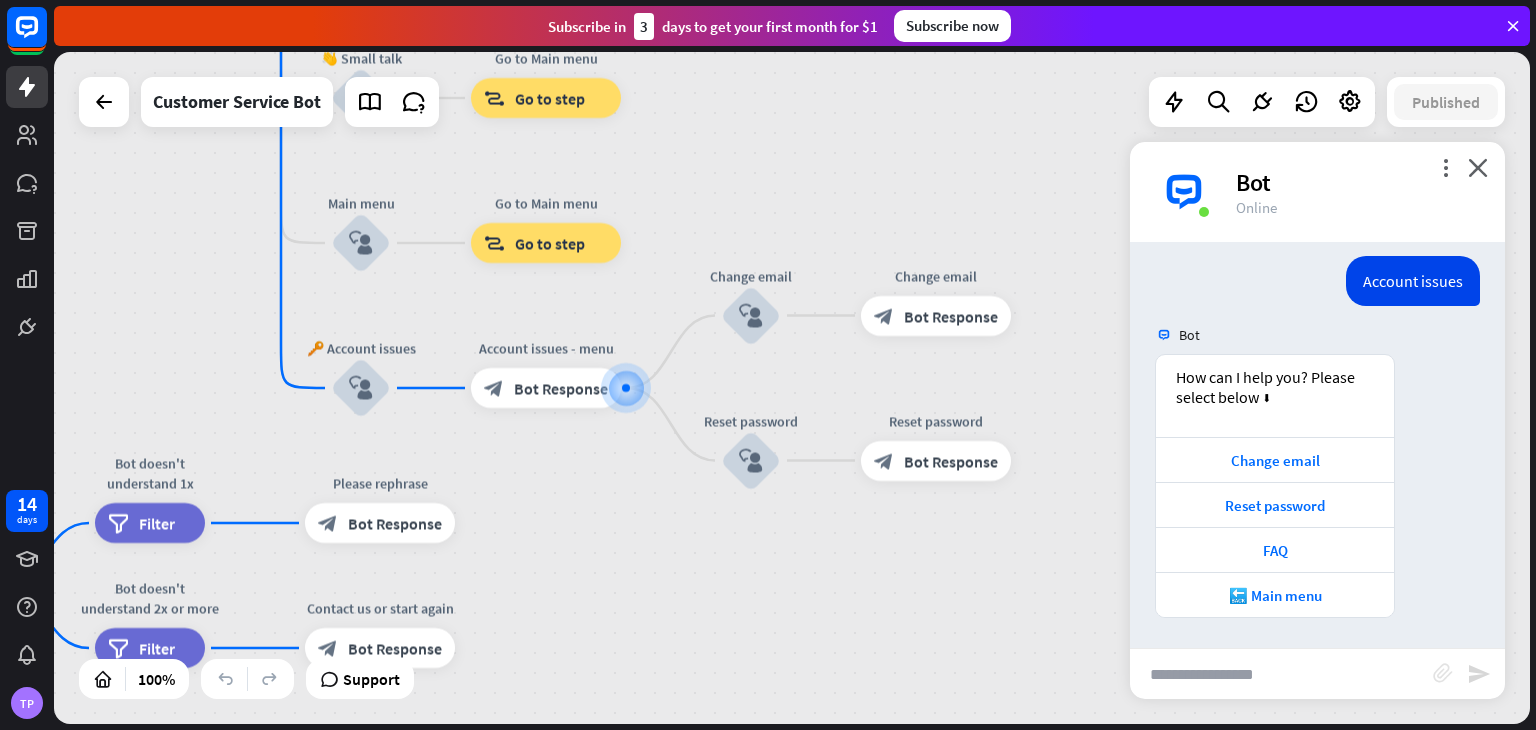 click on "block_attachment" at bounding box center (1443, 673) 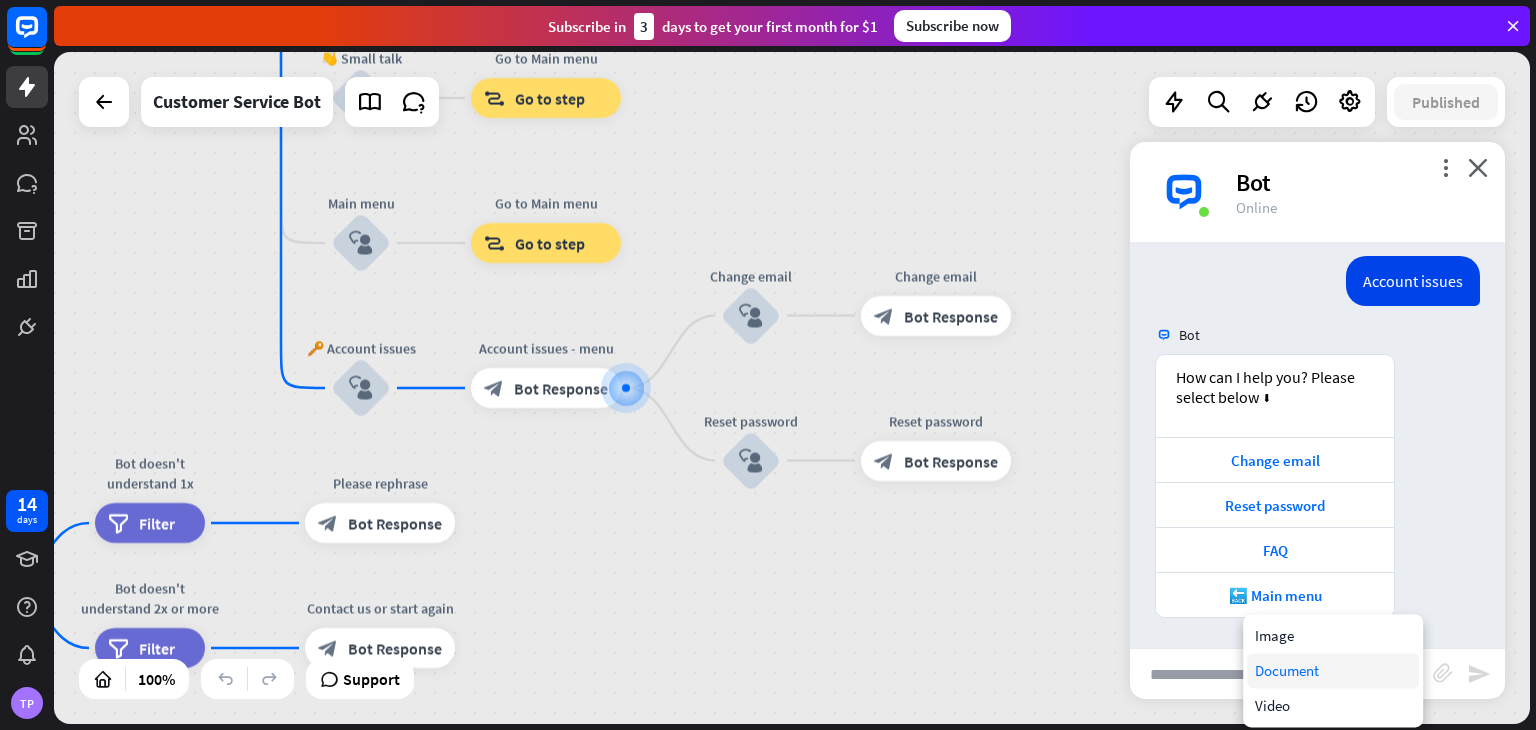 click on "Document" at bounding box center (1333, 670) 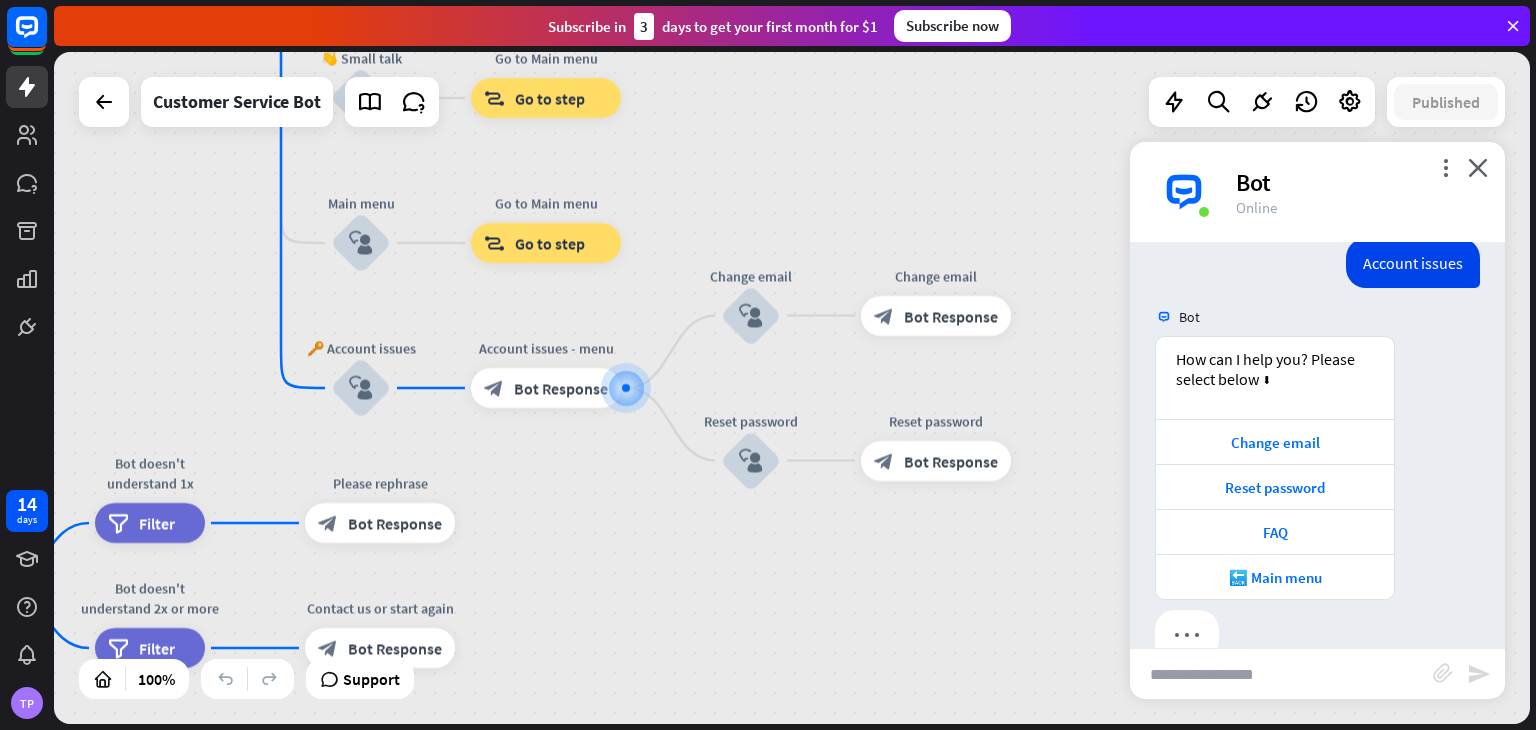 scroll, scrollTop: 1782, scrollLeft: 0, axis: vertical 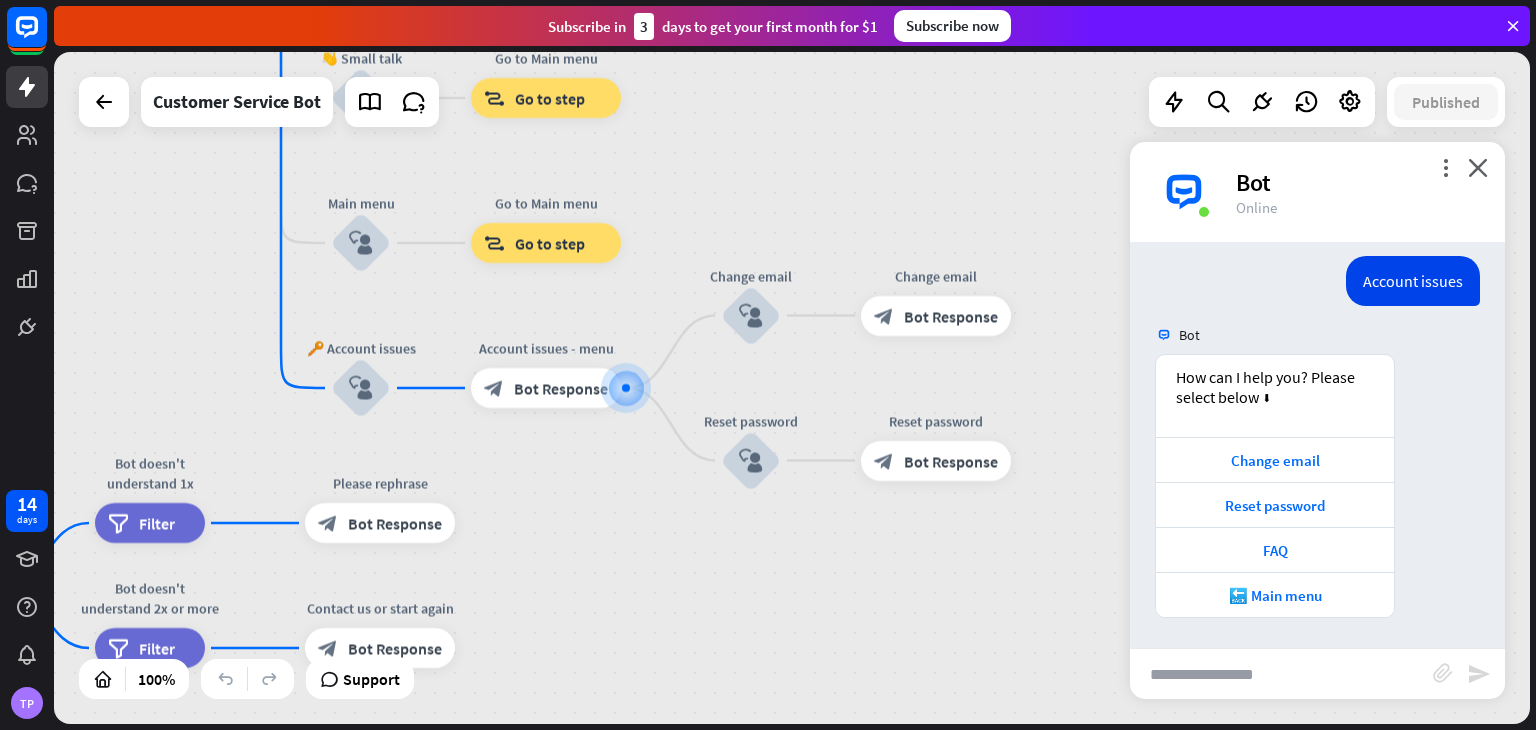 click at bounding box center [1281, 674] 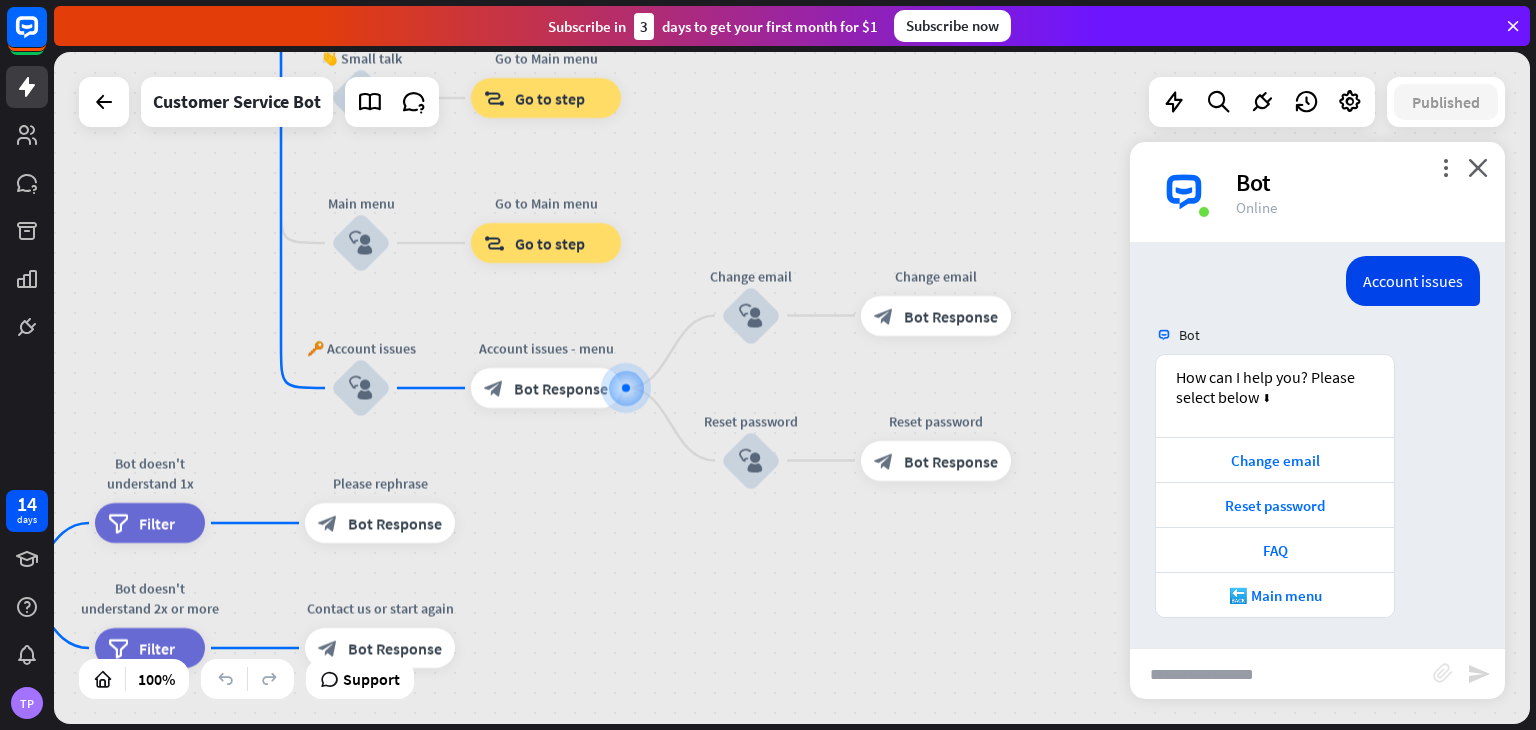 click on "block_attachment" at bounding box center [1443, 673] 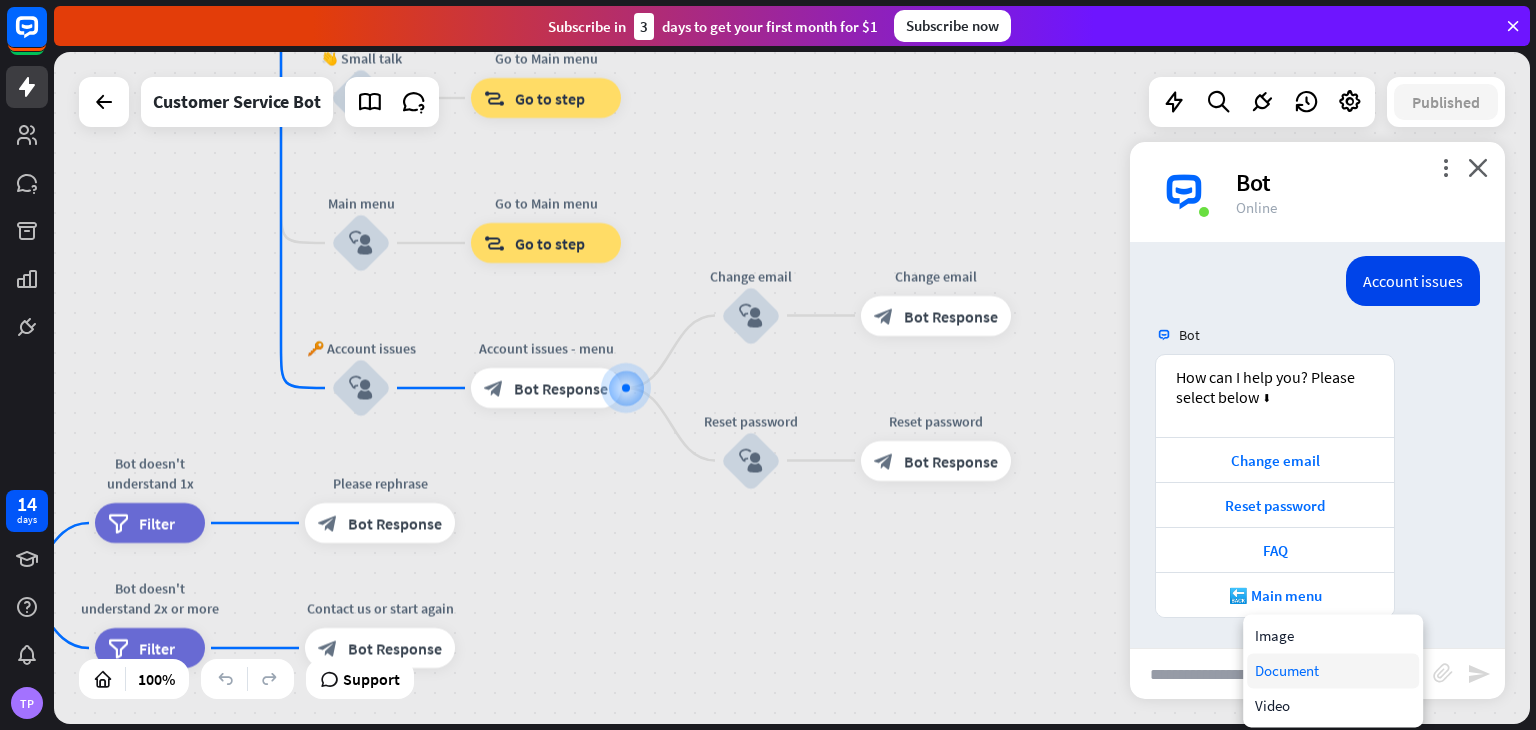 click on "Document" at bounding box center [1333, 670] 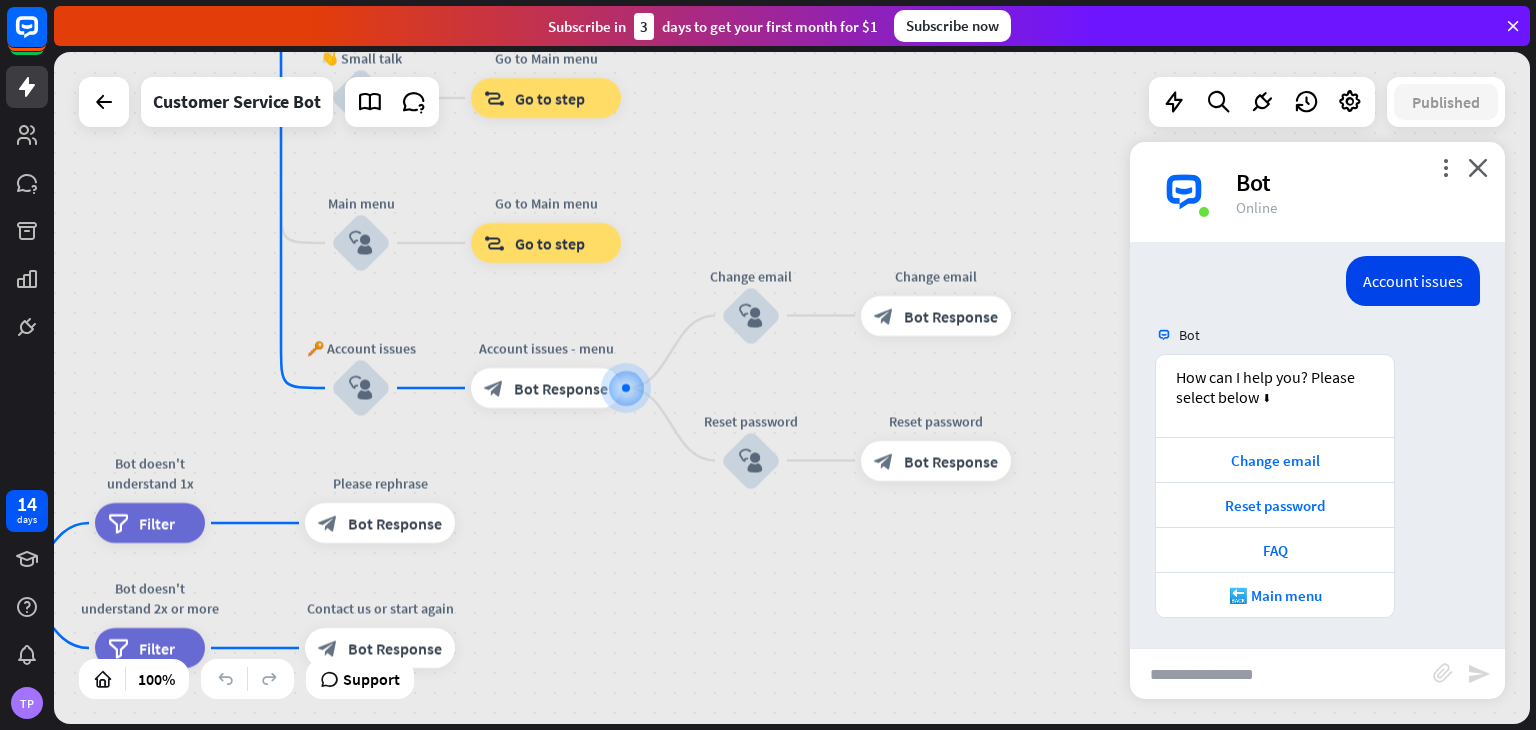 scroll, scrollTop: 1782, scrollLeft: 0, axis: vertical 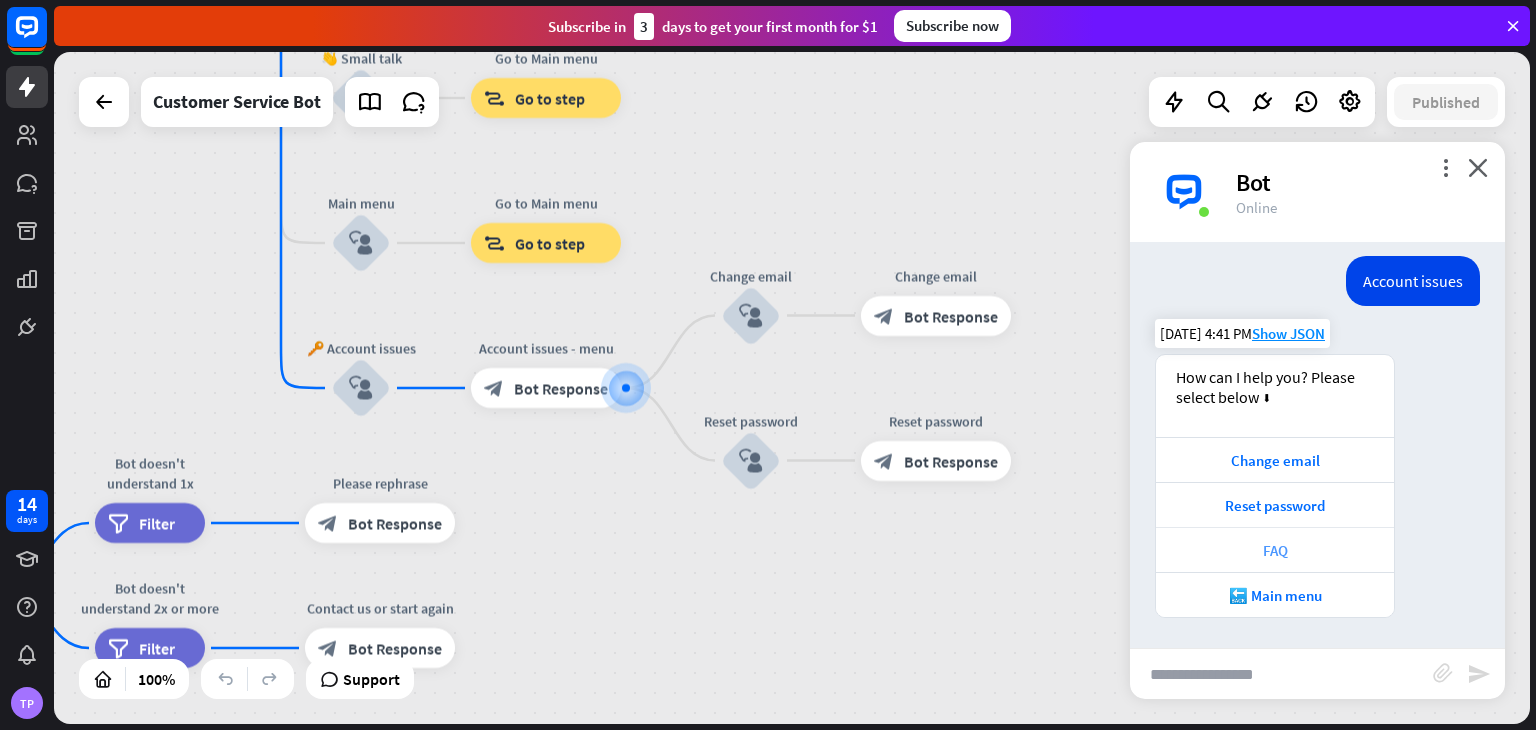 click on "FAQ" at bounding box center [1275, 550] 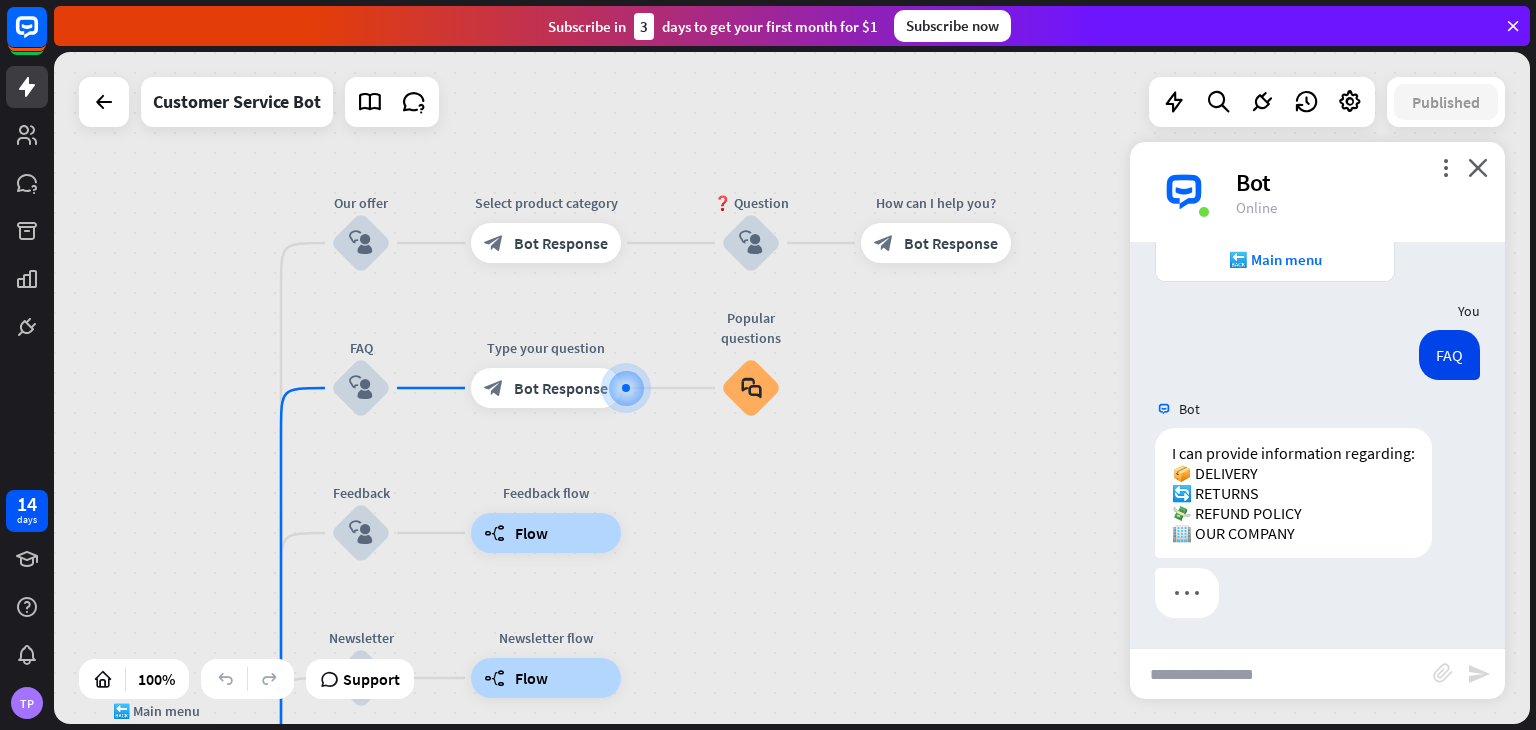scroll, scrollTop: 2118, scrollLeft: 0, axis: vertical 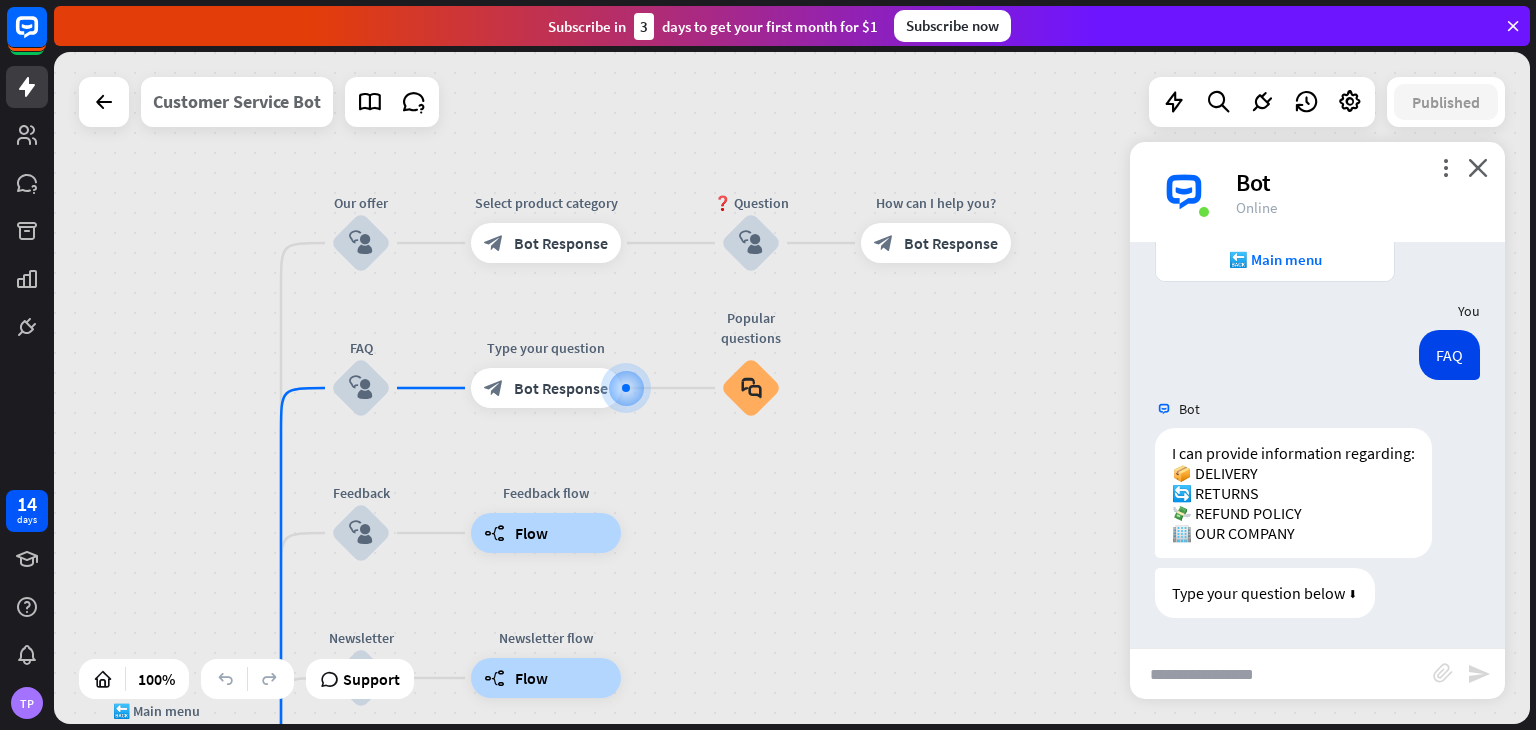 click on "Customer Service Bot" at bounding box center [237, 102] 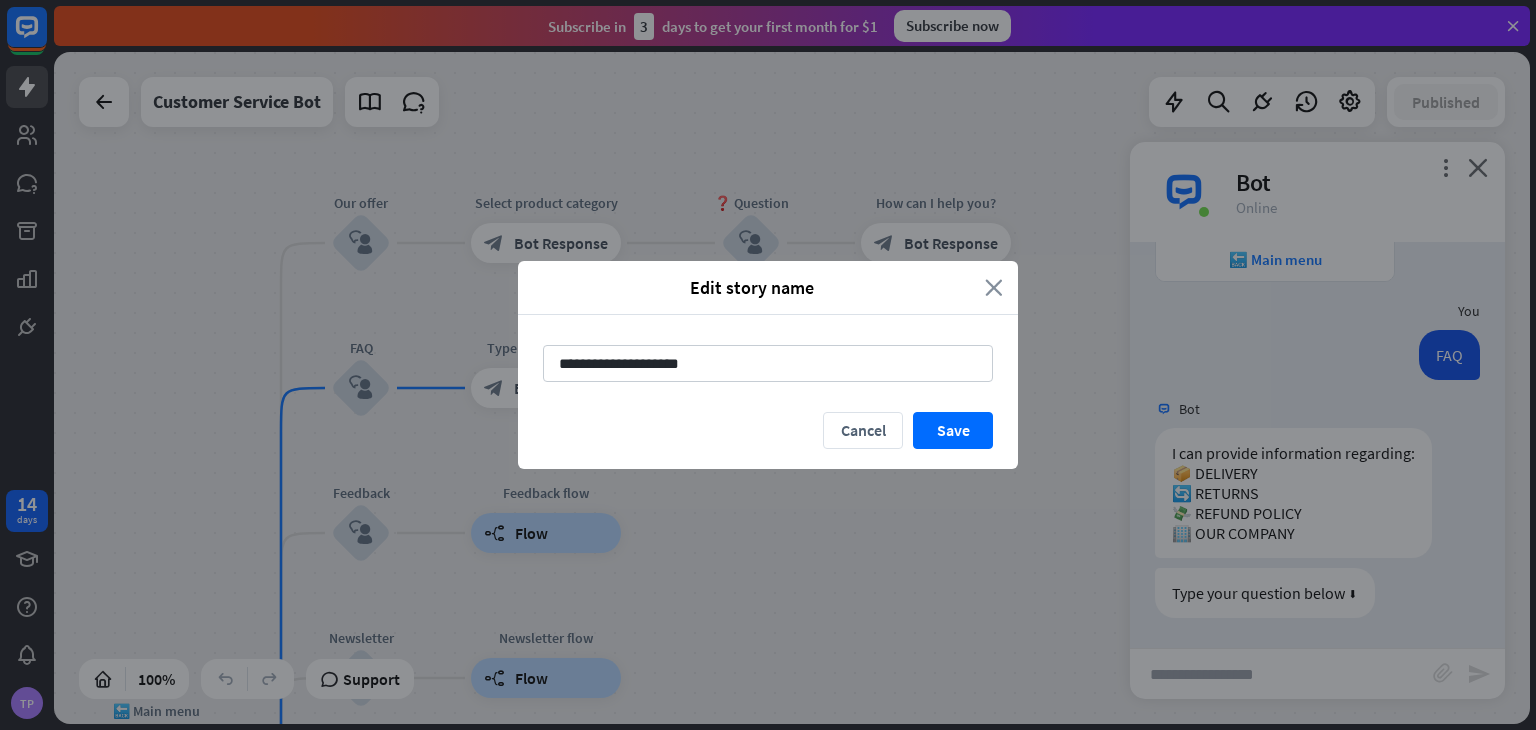 click on "close" at bounding box center (994, 287) 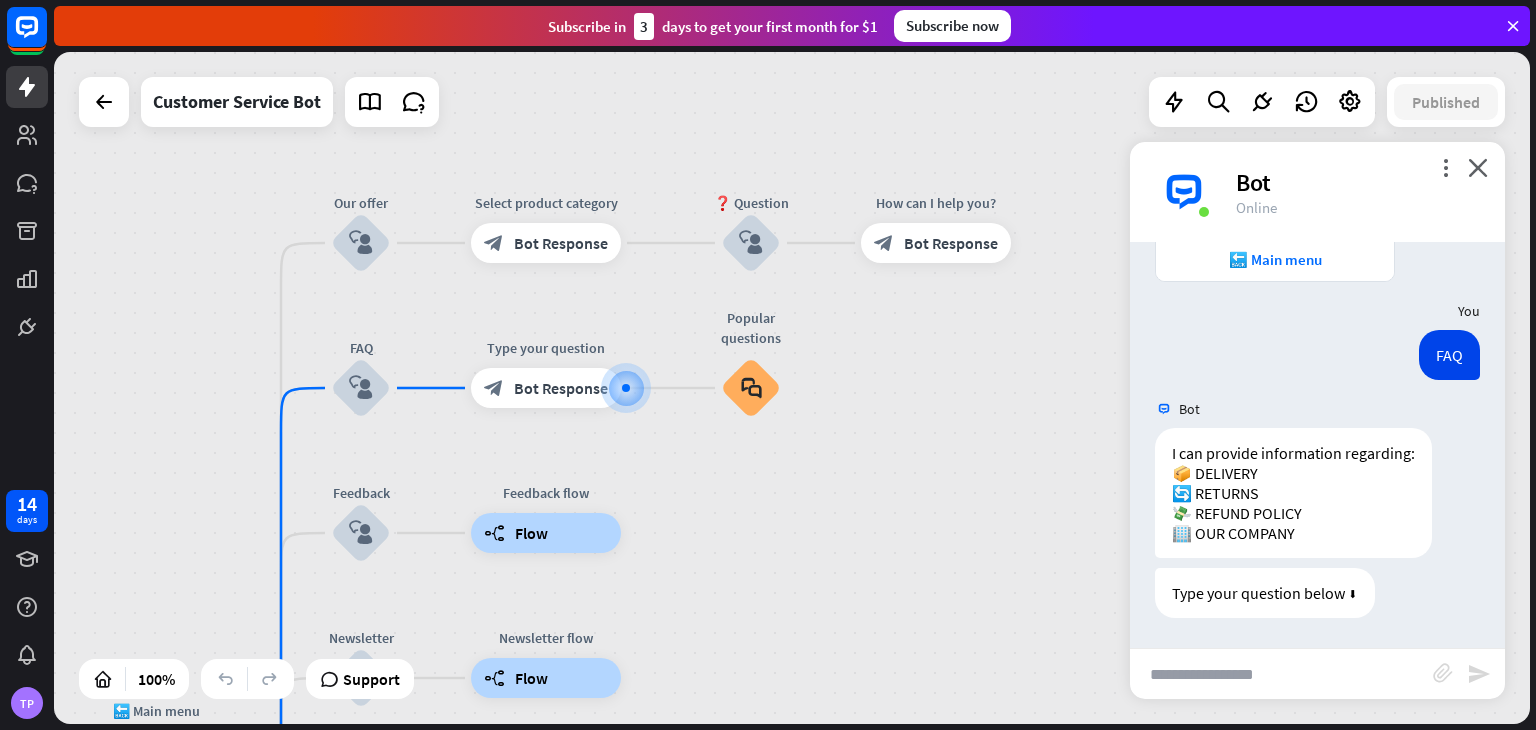 click at bounding box center [1281, 674] 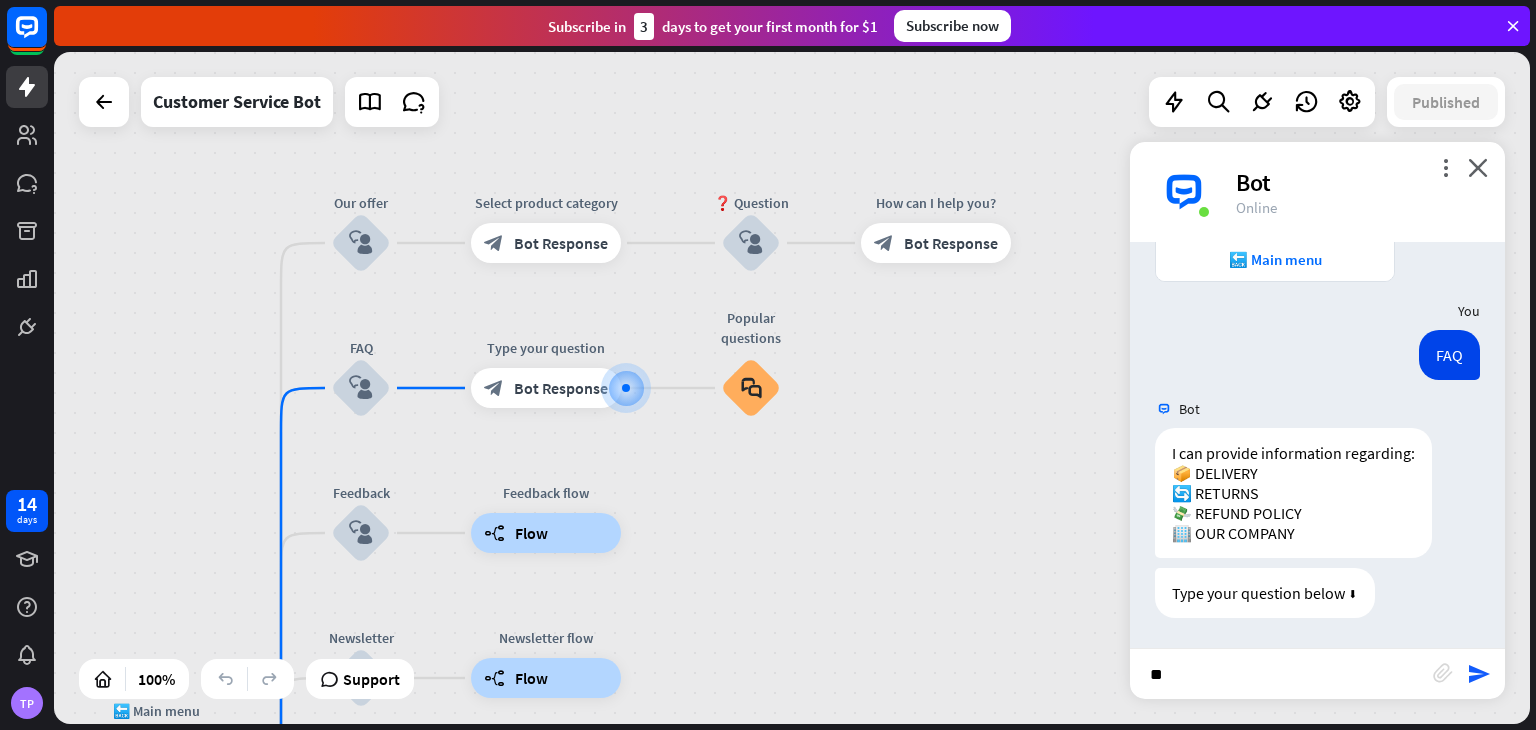 type on "*" 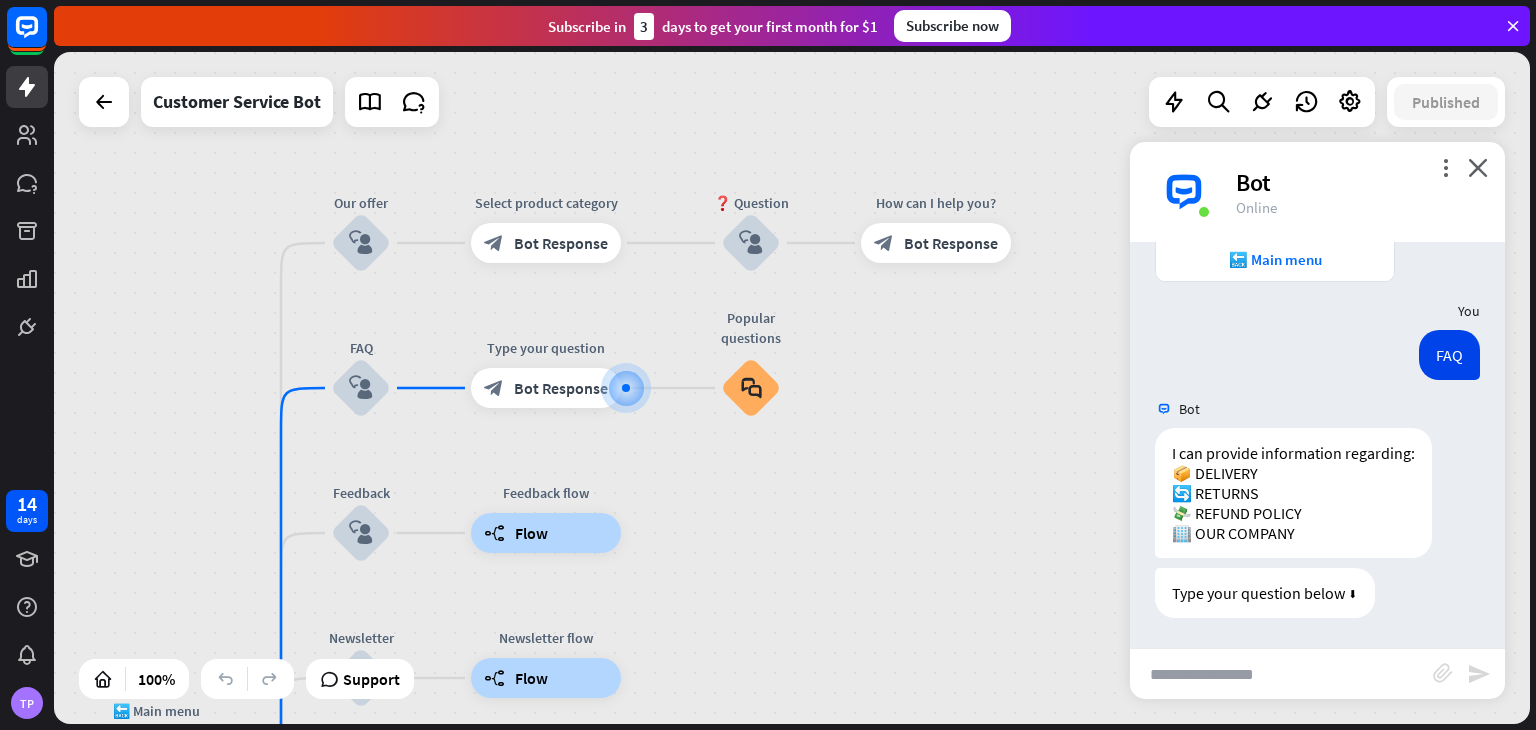 paste on "**********" 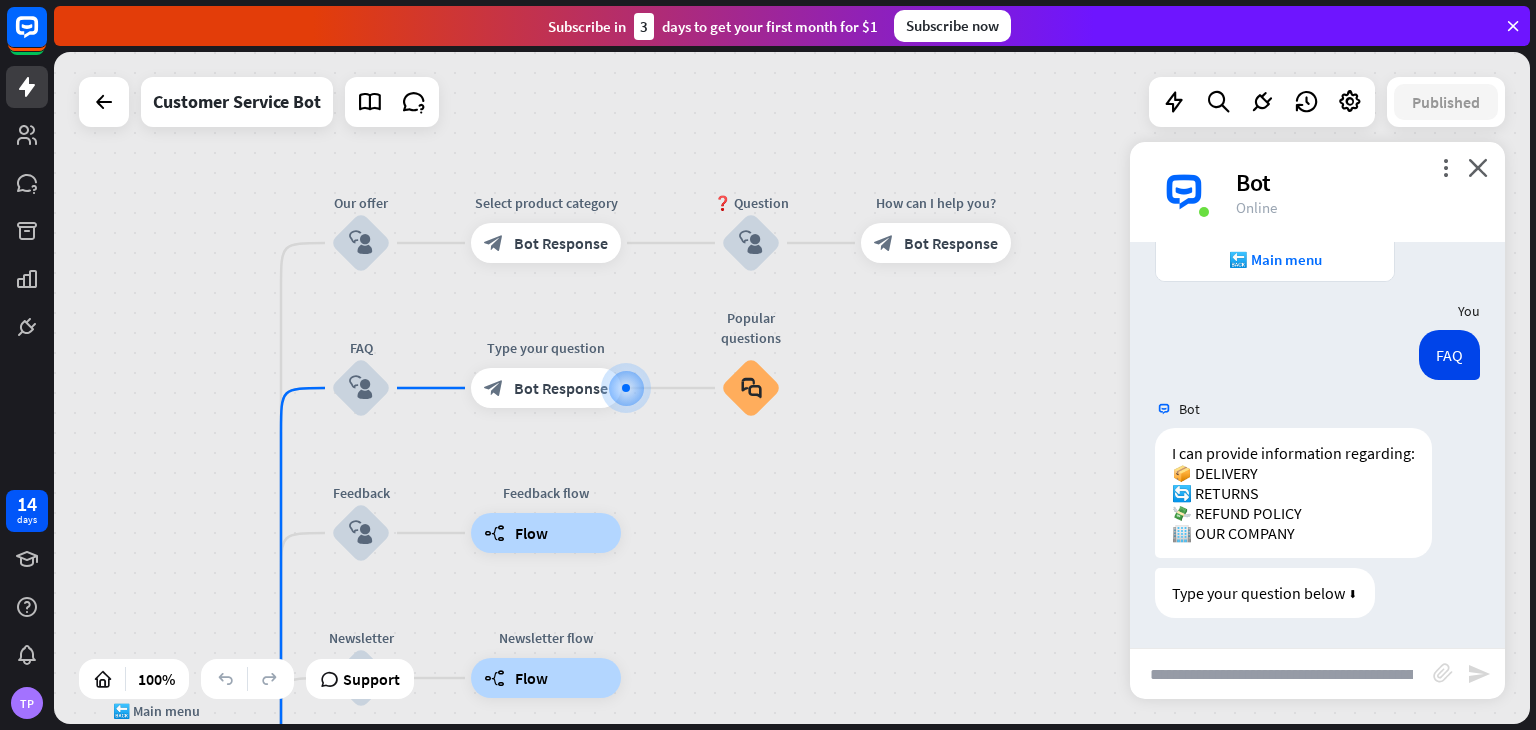 scroll, scrollTop: 0, scrollLeft: 28, axis: horizontal 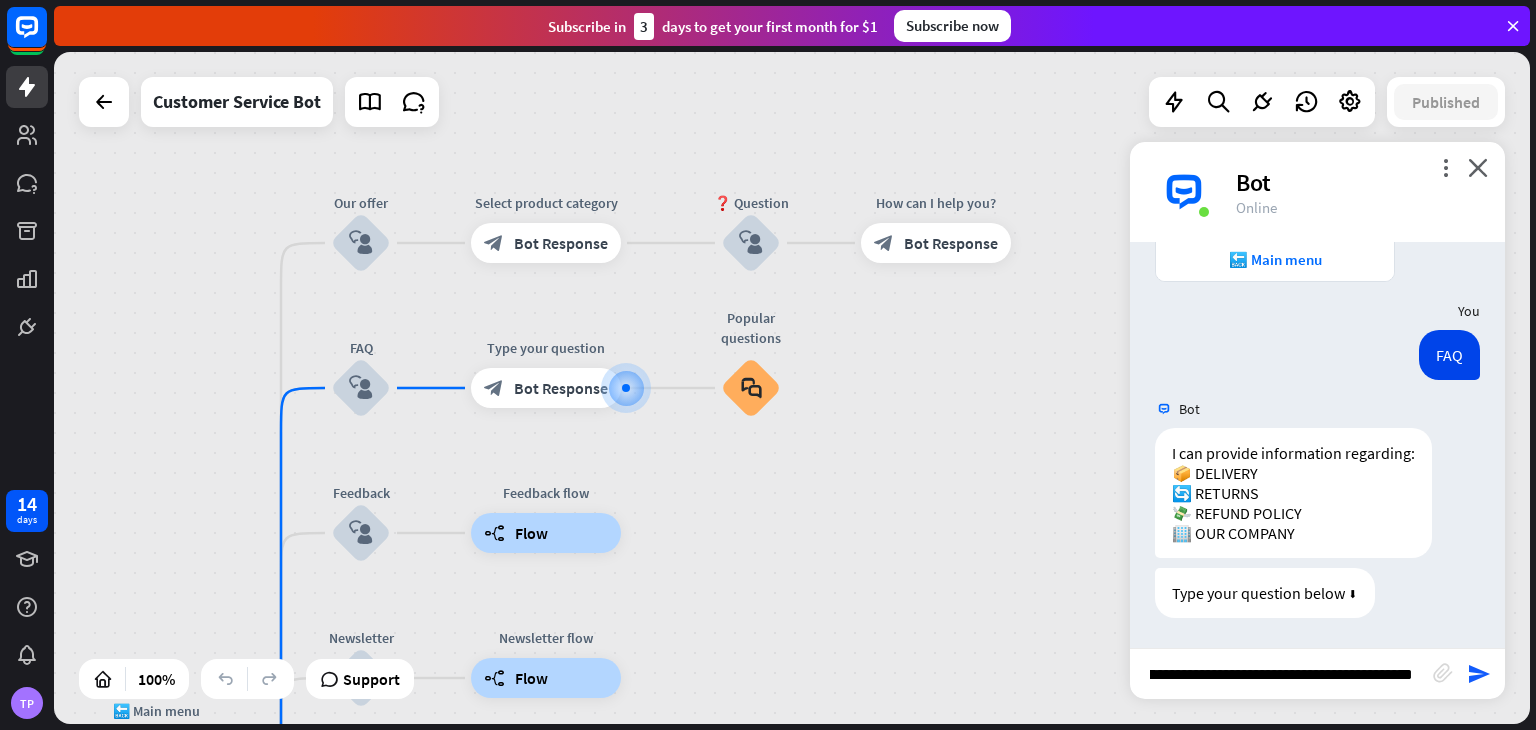 click on "**********" at bounding box center [1281, 674] 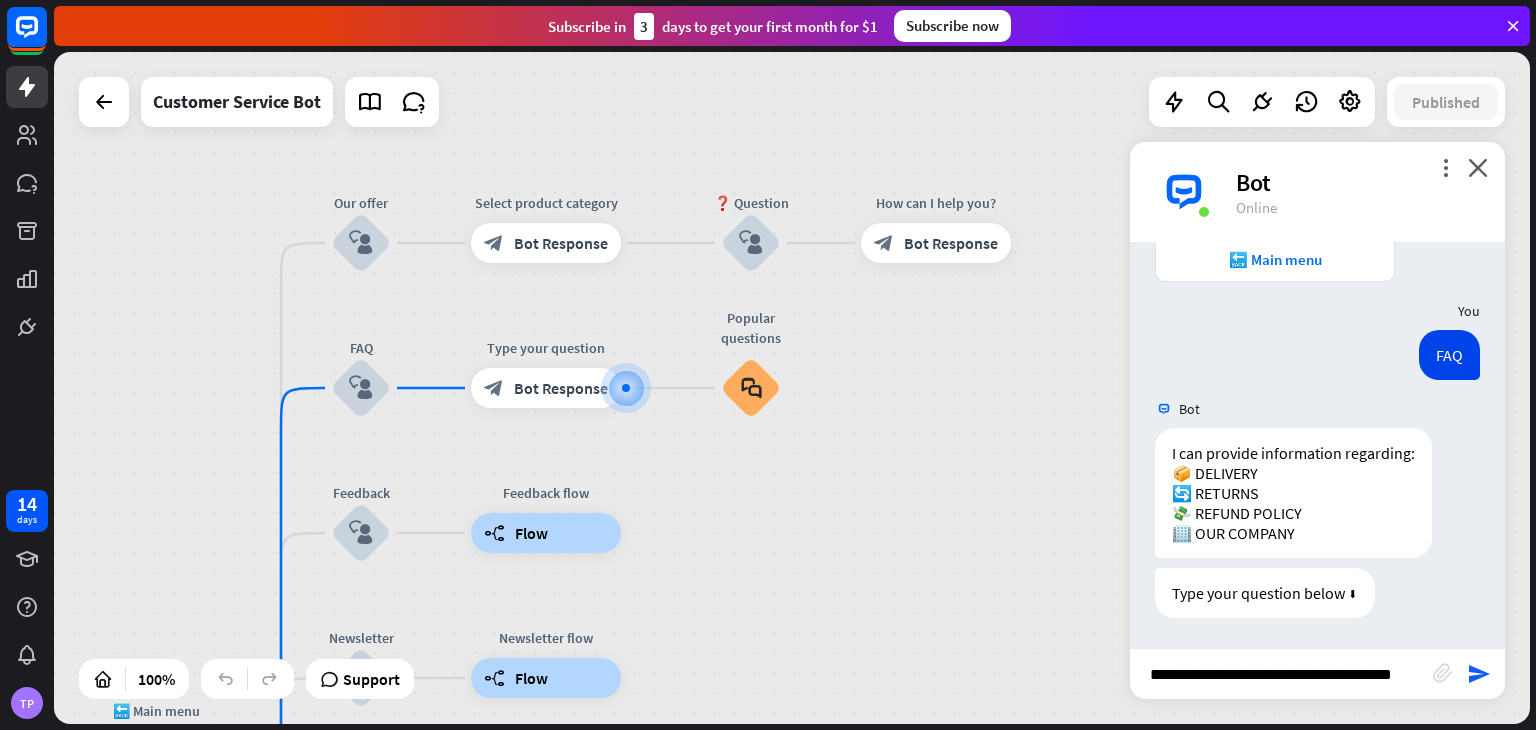scroll, scrollTop: 0, scrollLeft: 0, axis: both 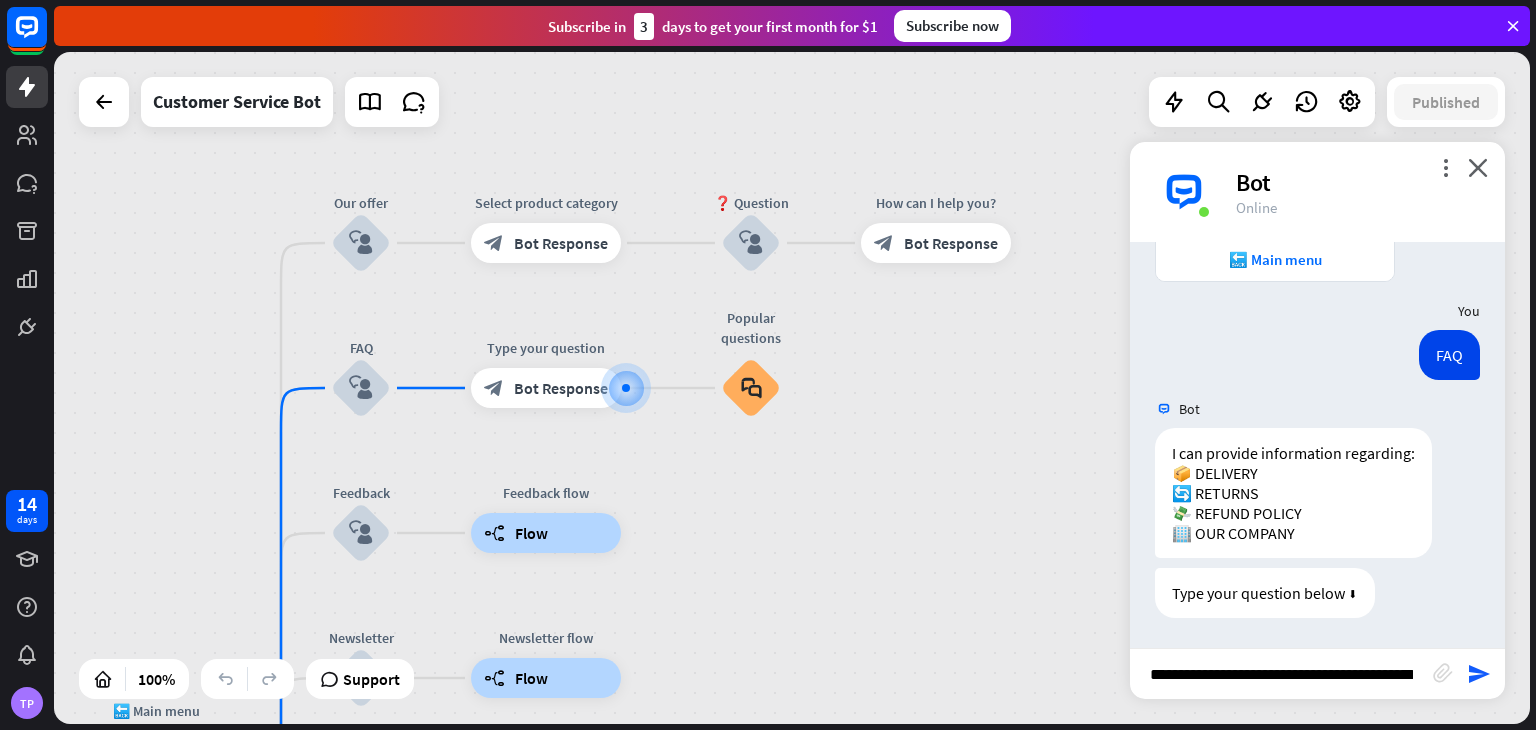 type on "**********" 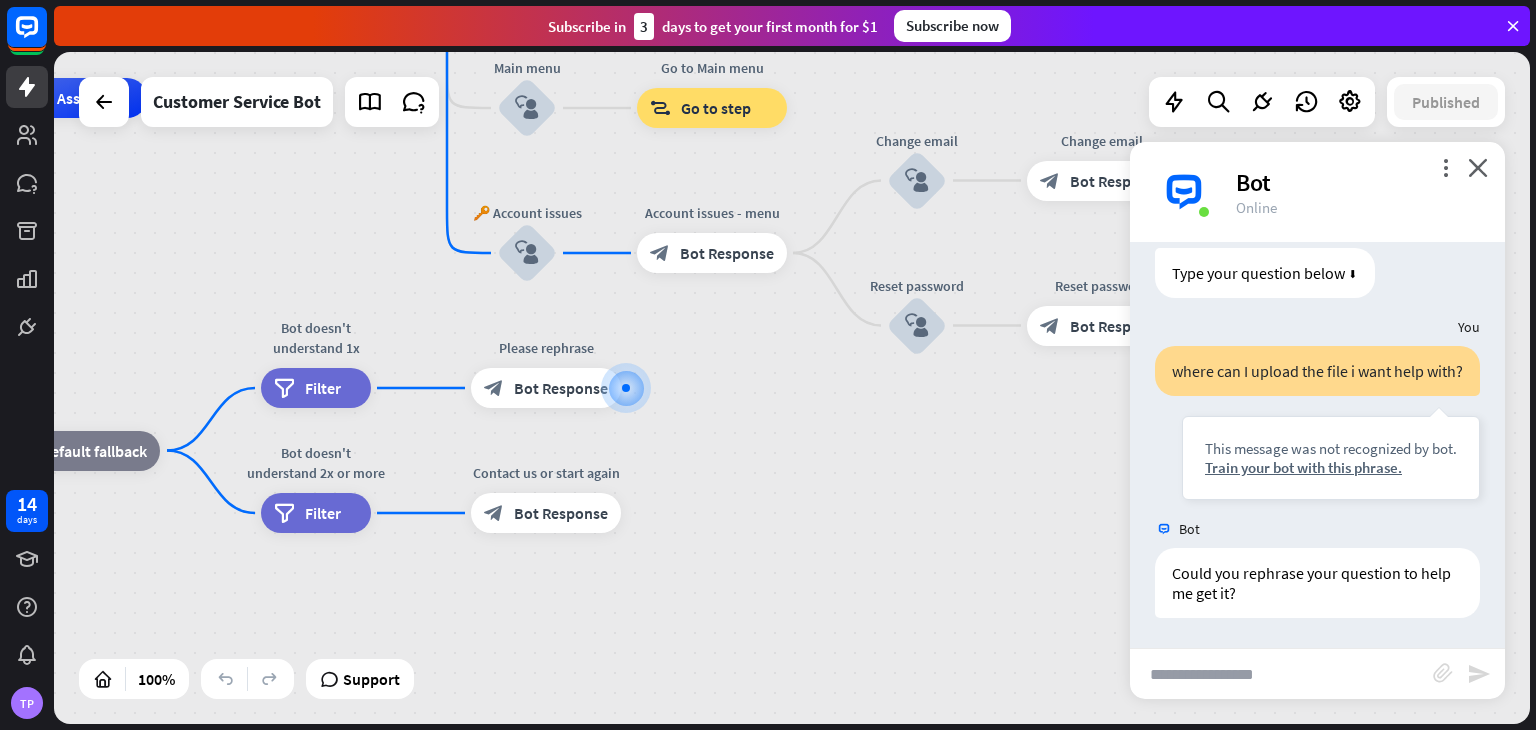 scroll, scrollTop: 2458, scrollLeft: 0, axis: vertical 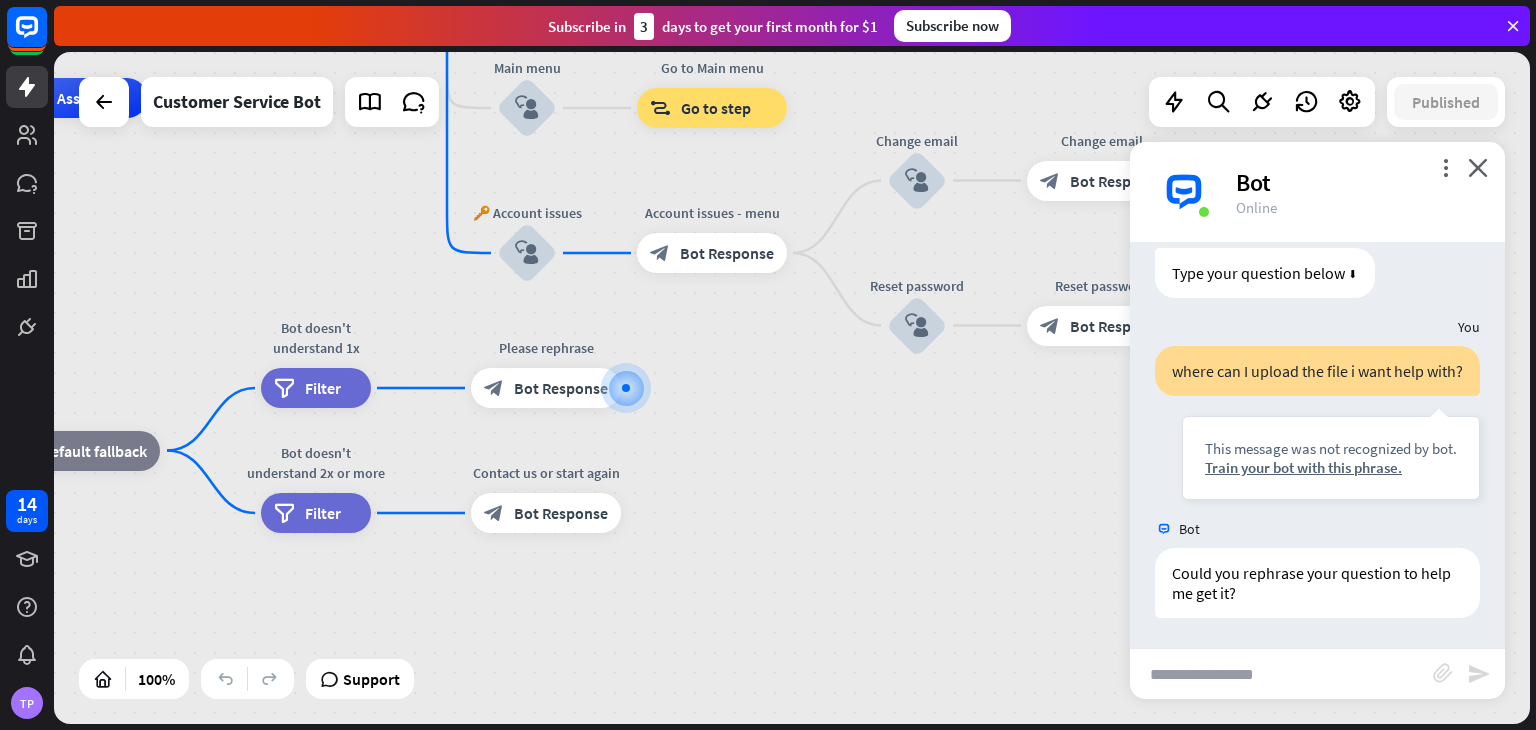 click at bounding box center [1281, 674] 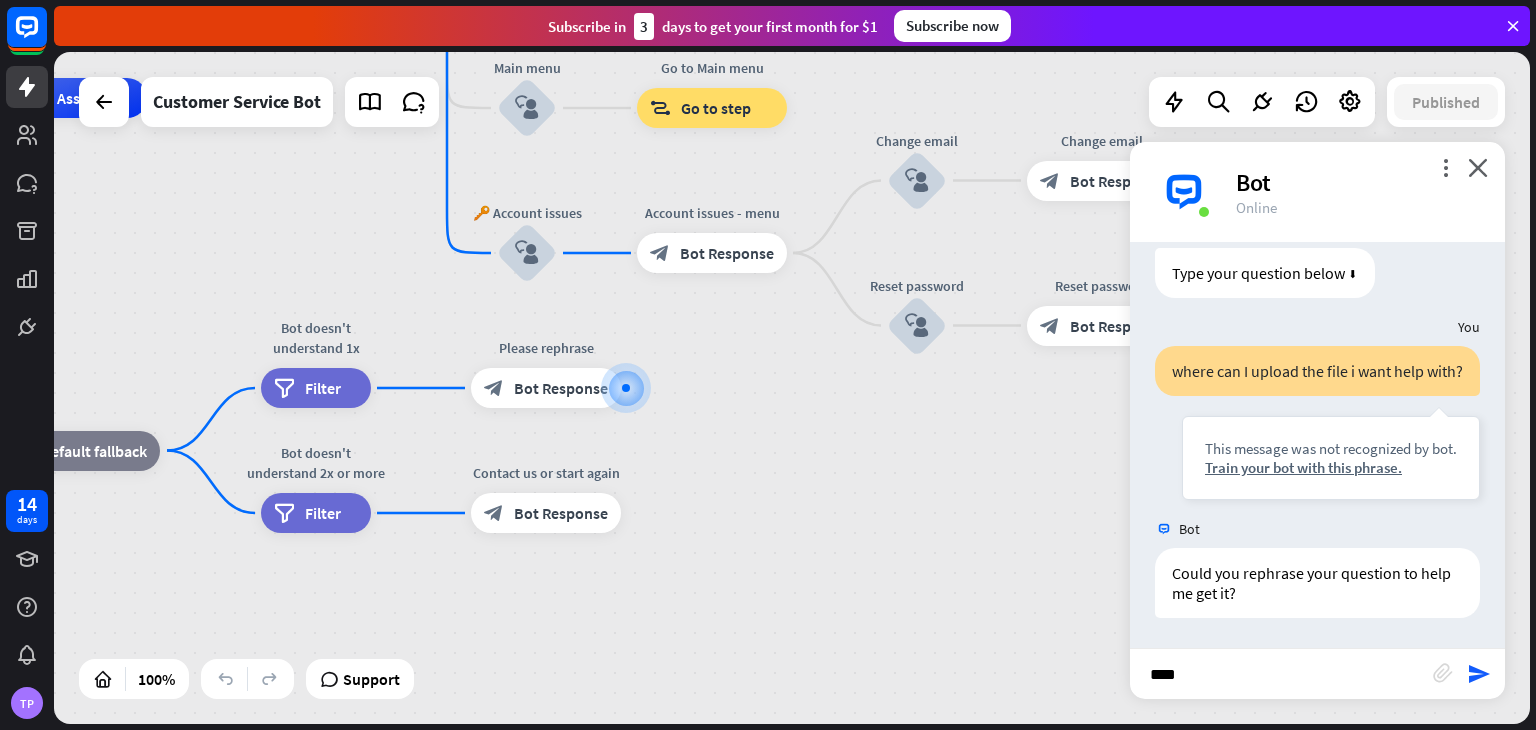 type on "*****" 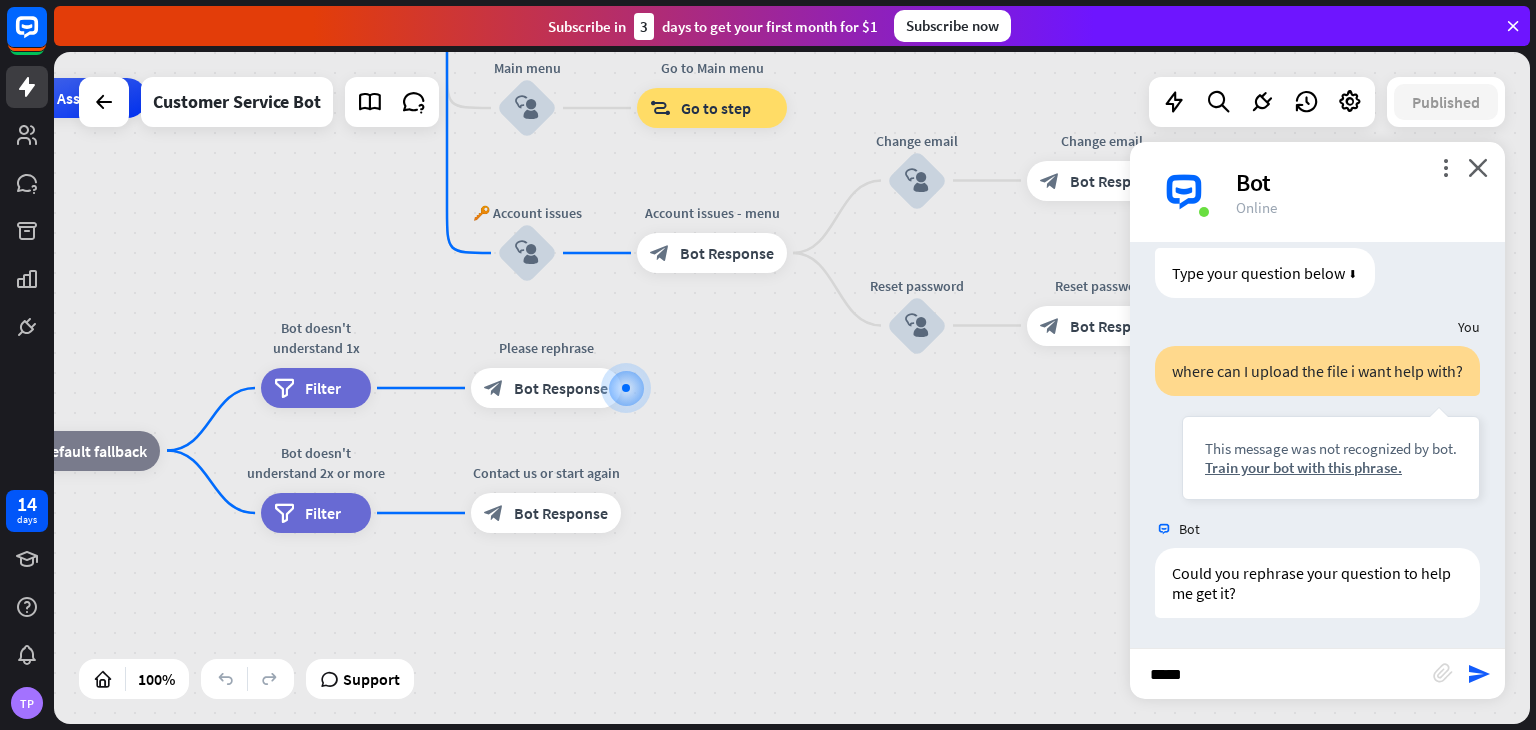 type 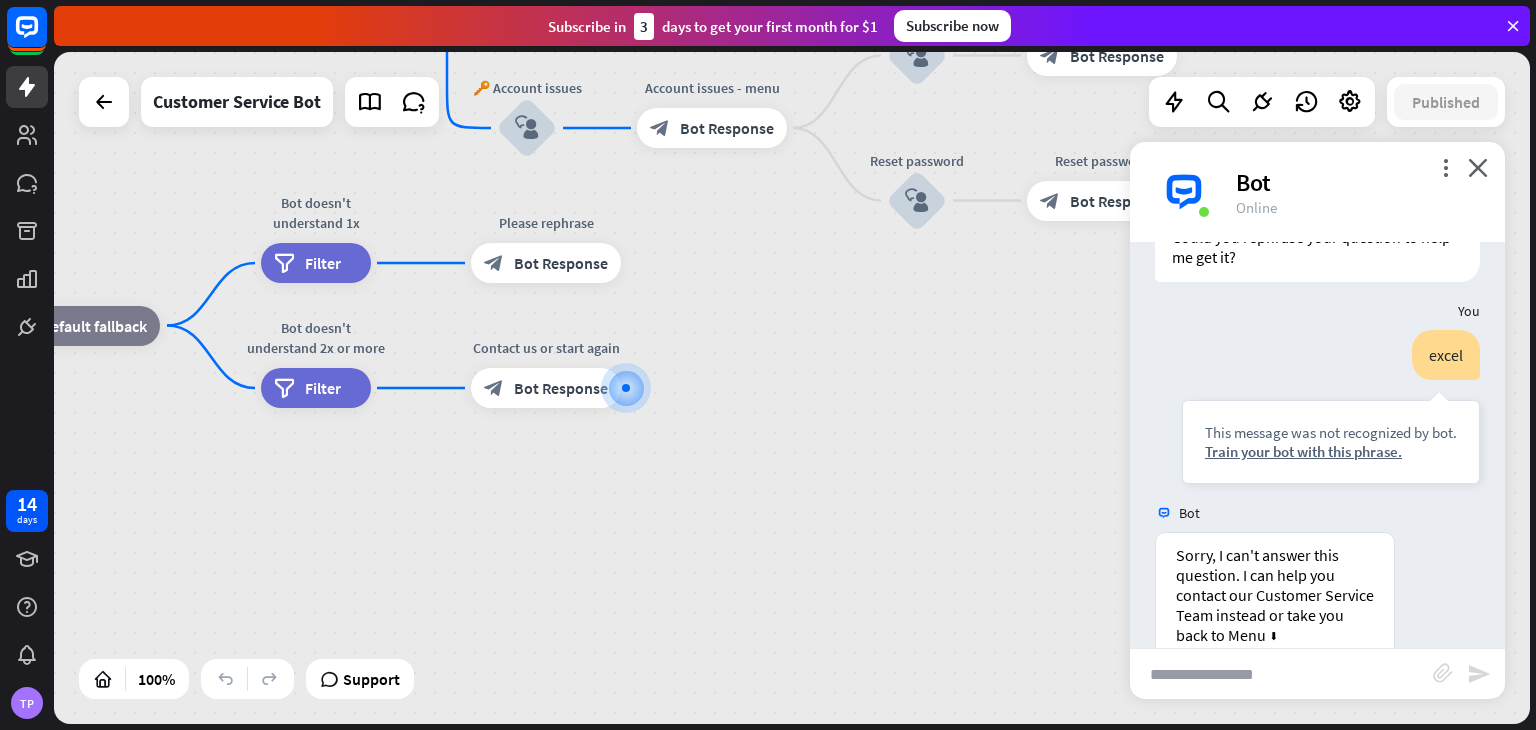 scroll, scrollTop: 2940, scrollLeft: 0, axis: vertical 